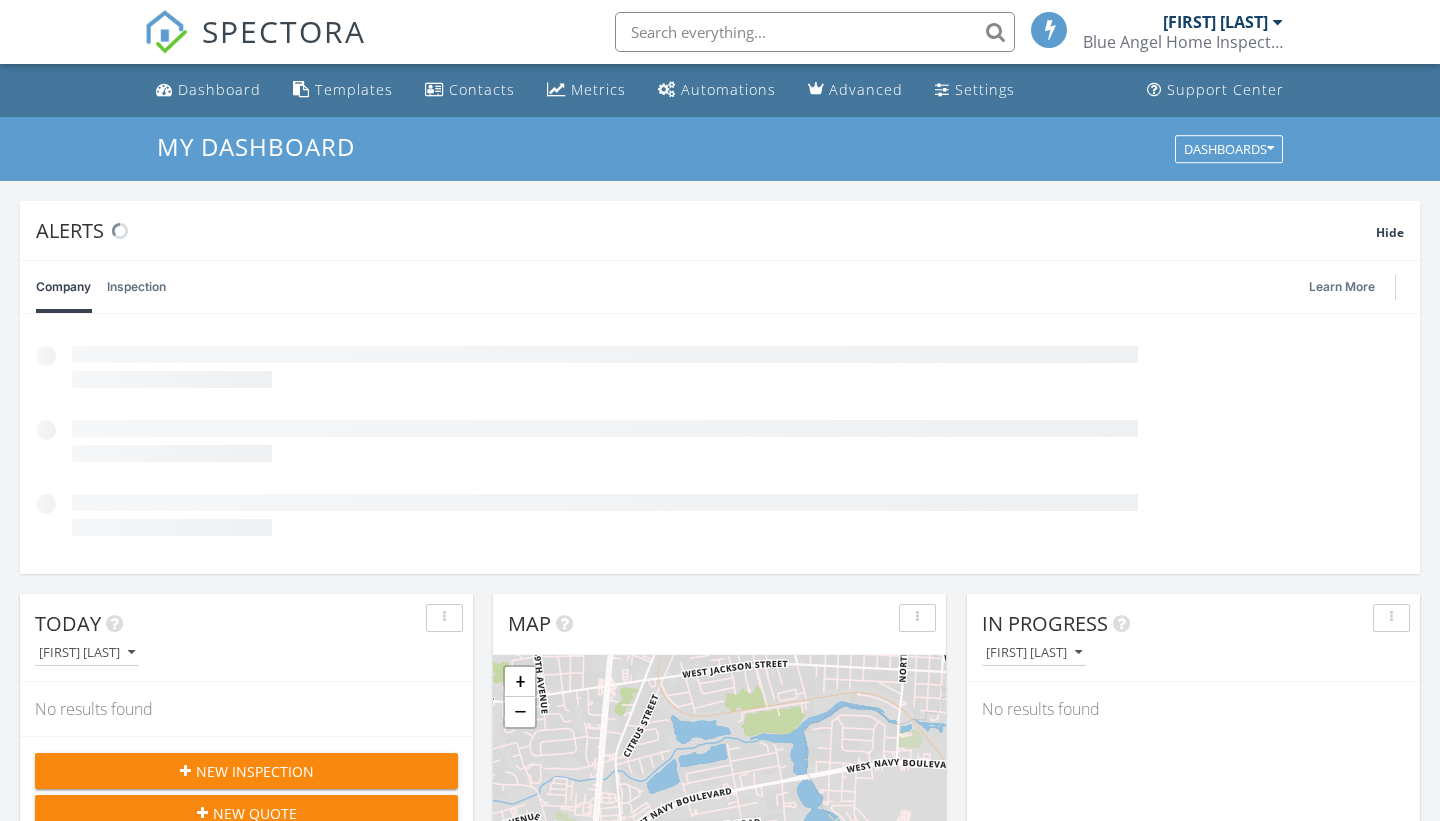 scroll, scrollTop: 210, scrollLeft: 0, axis: vertical 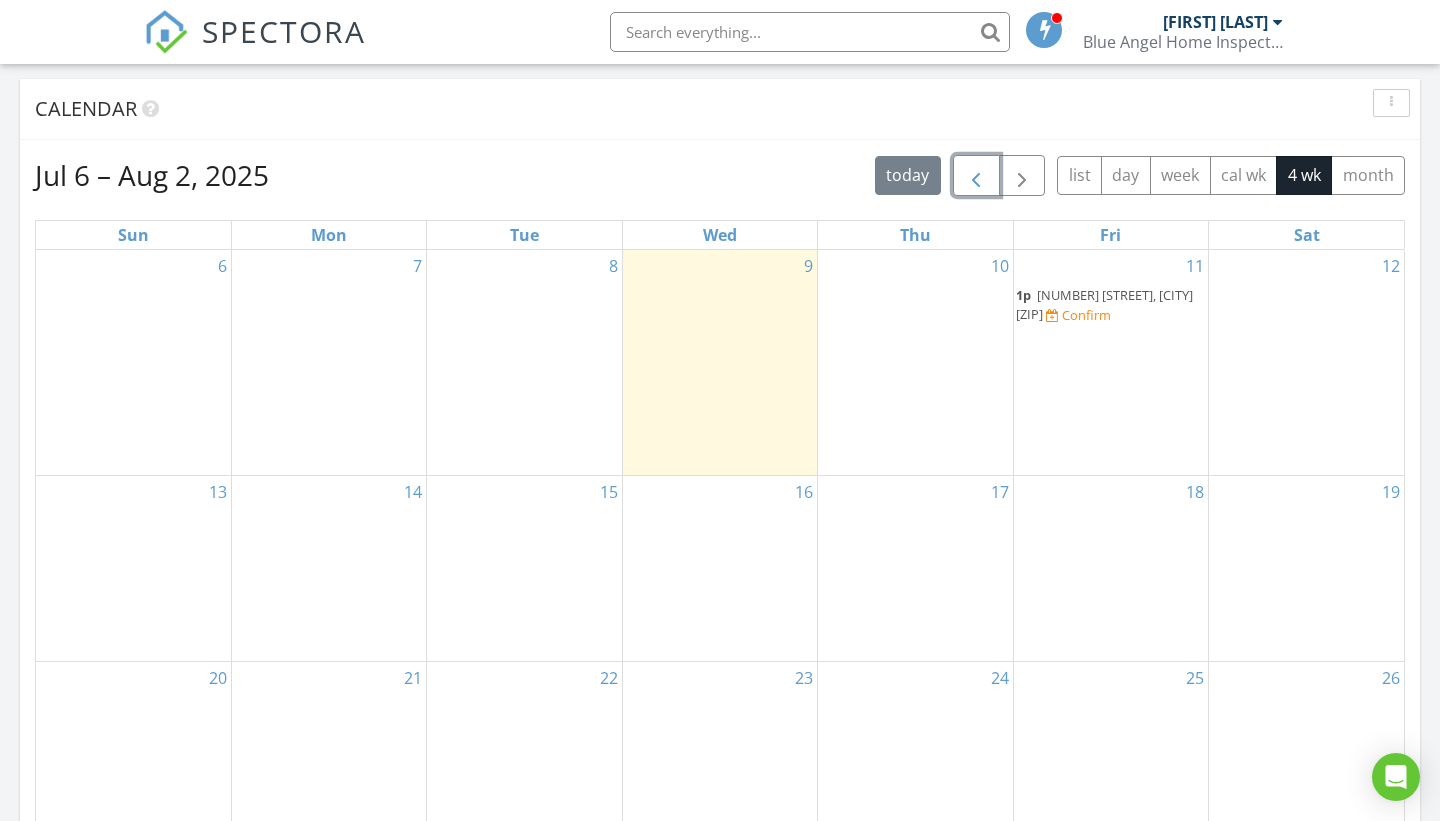 click at bounding box center [976, 176] 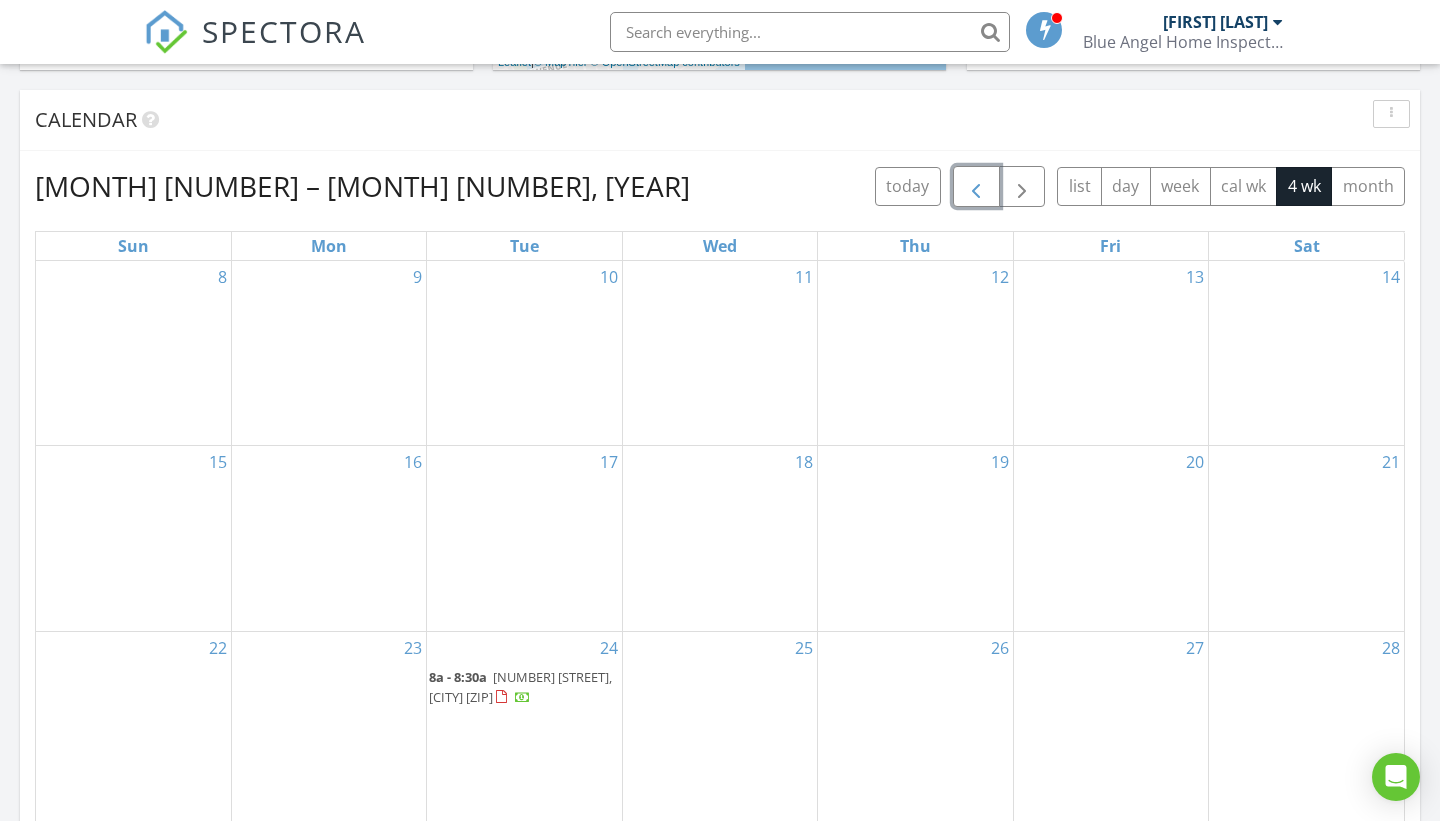 scroll, scrollTop: 946, scrollLeft: 0, axis: vertical 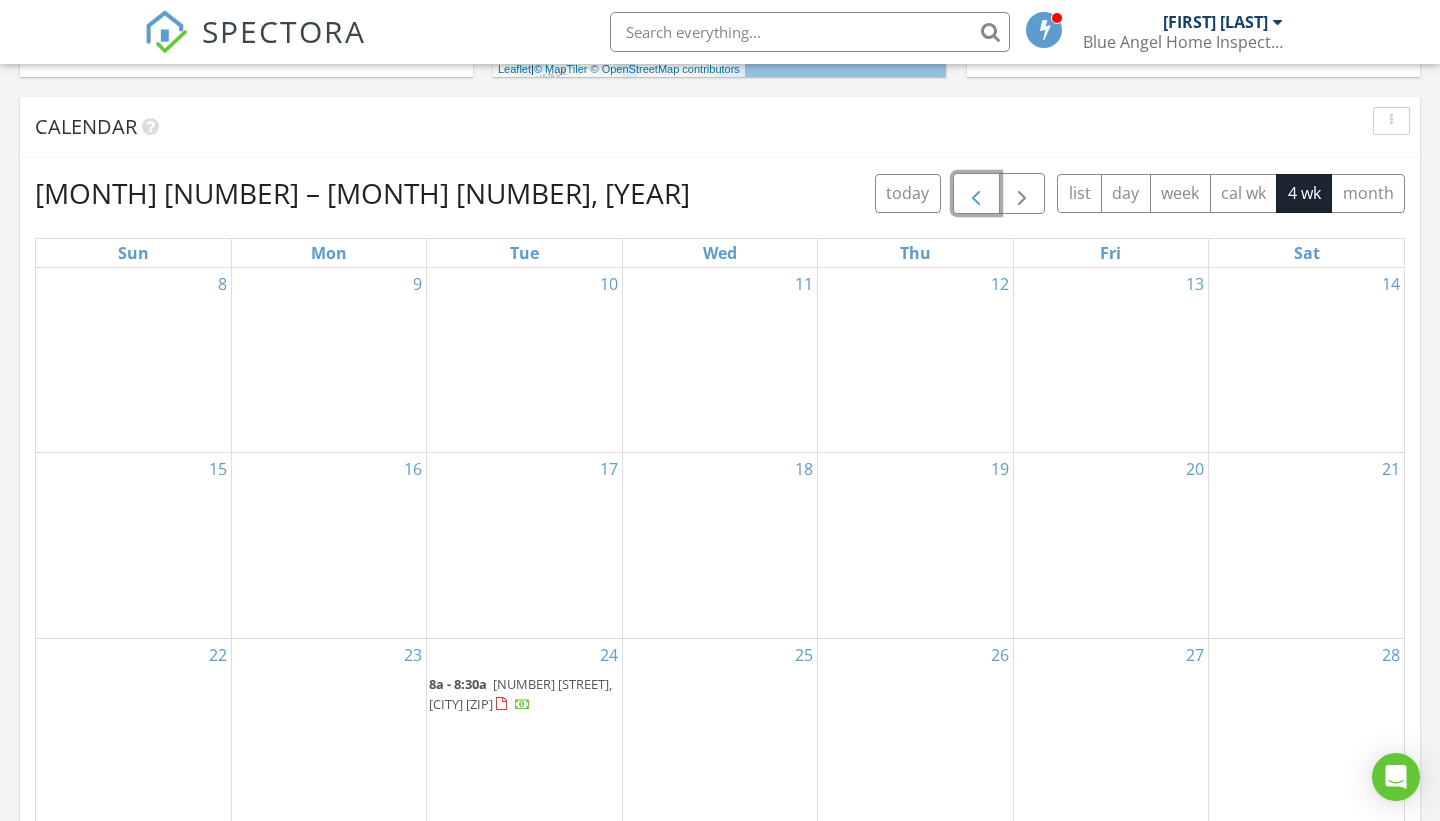 click at bounding box center (976, 194) 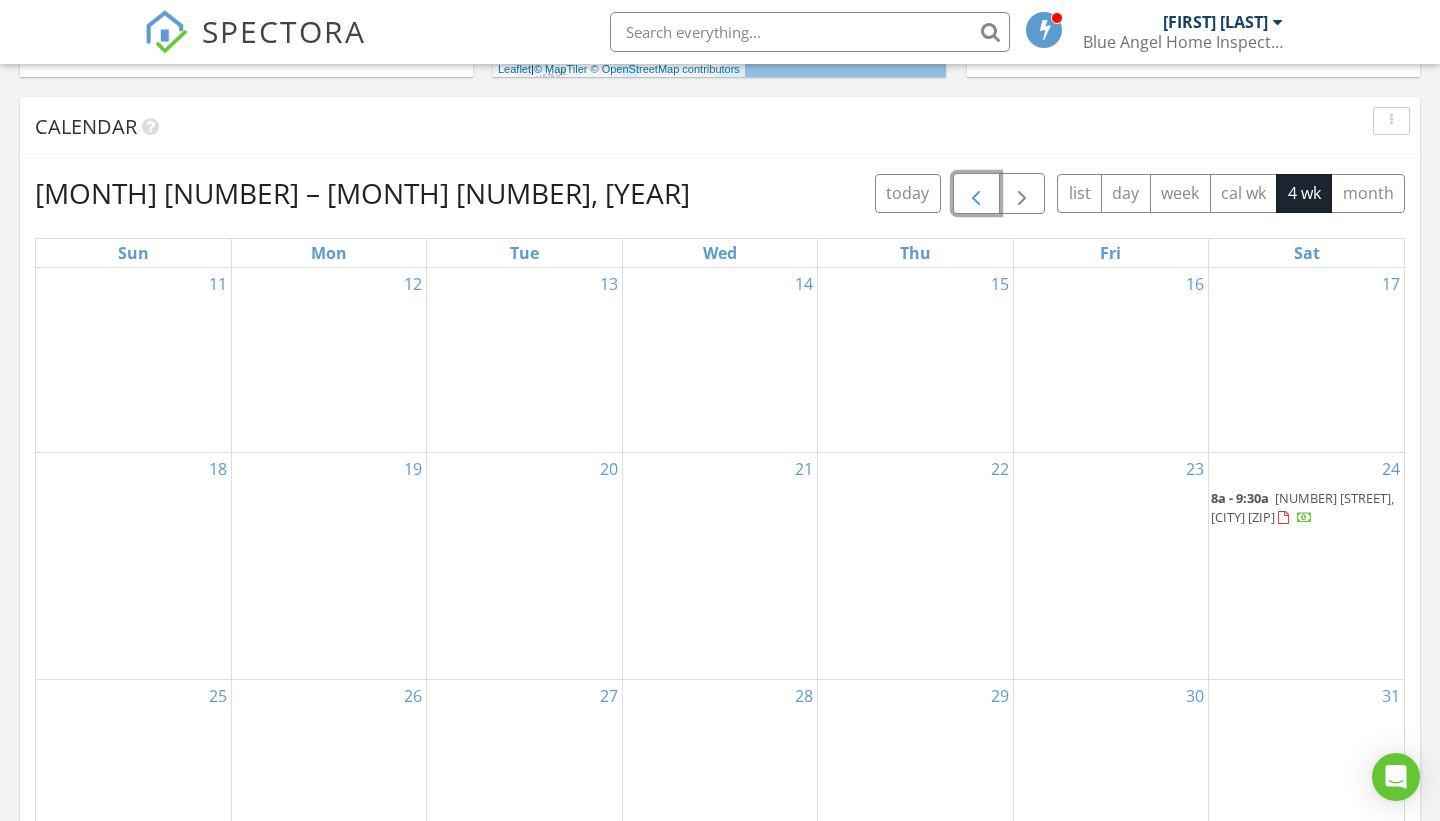 click on "[NUMBER]
[NUMBER][AM/PM] - [NUMBER]:[NUMBER] [AM/PM]
[NUMBER] [STREET], [CITY] [ZIP]" at bounding box center [1306, 566] 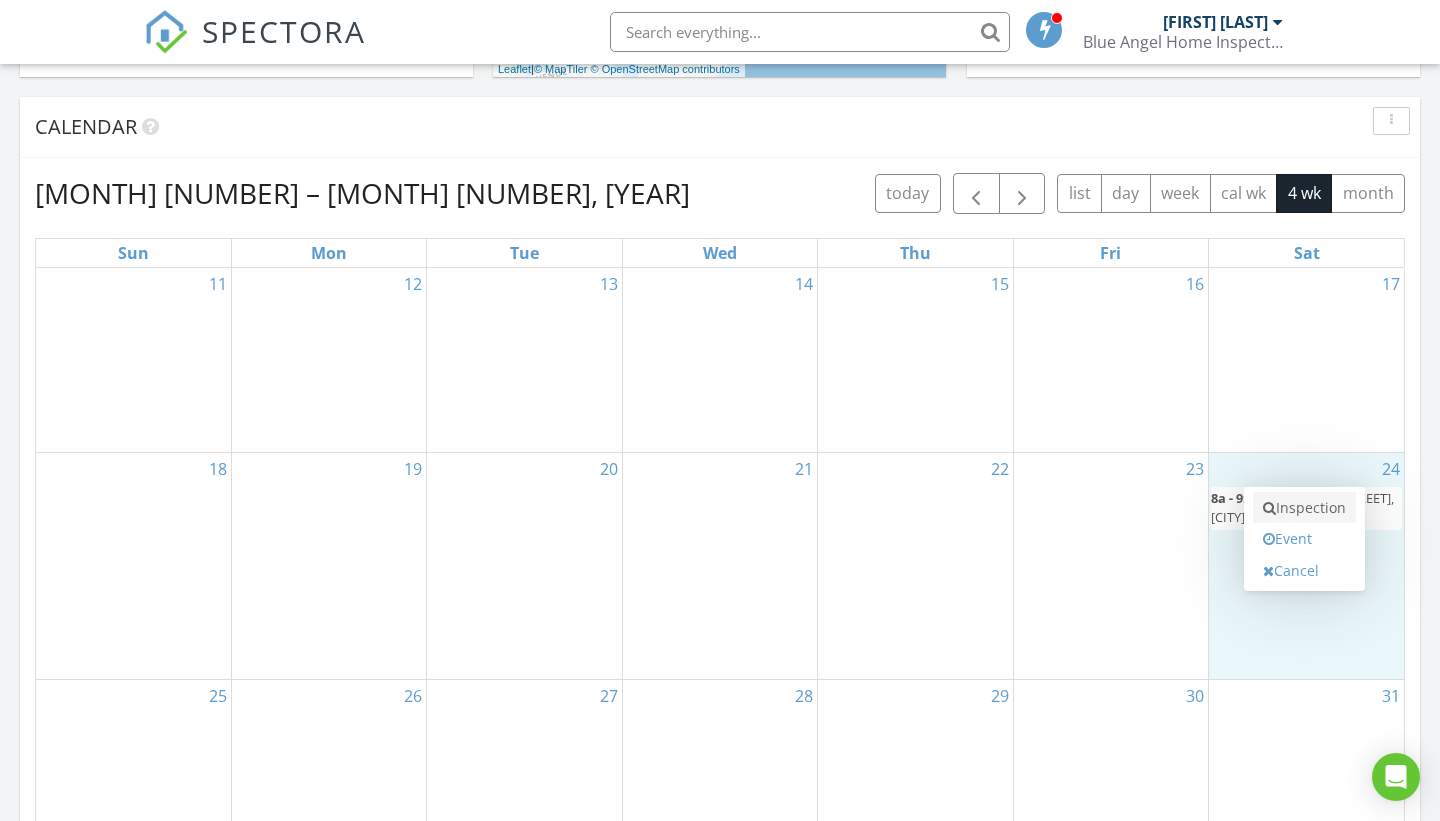 click on "Inspection" at bounding box center (1304, 508) 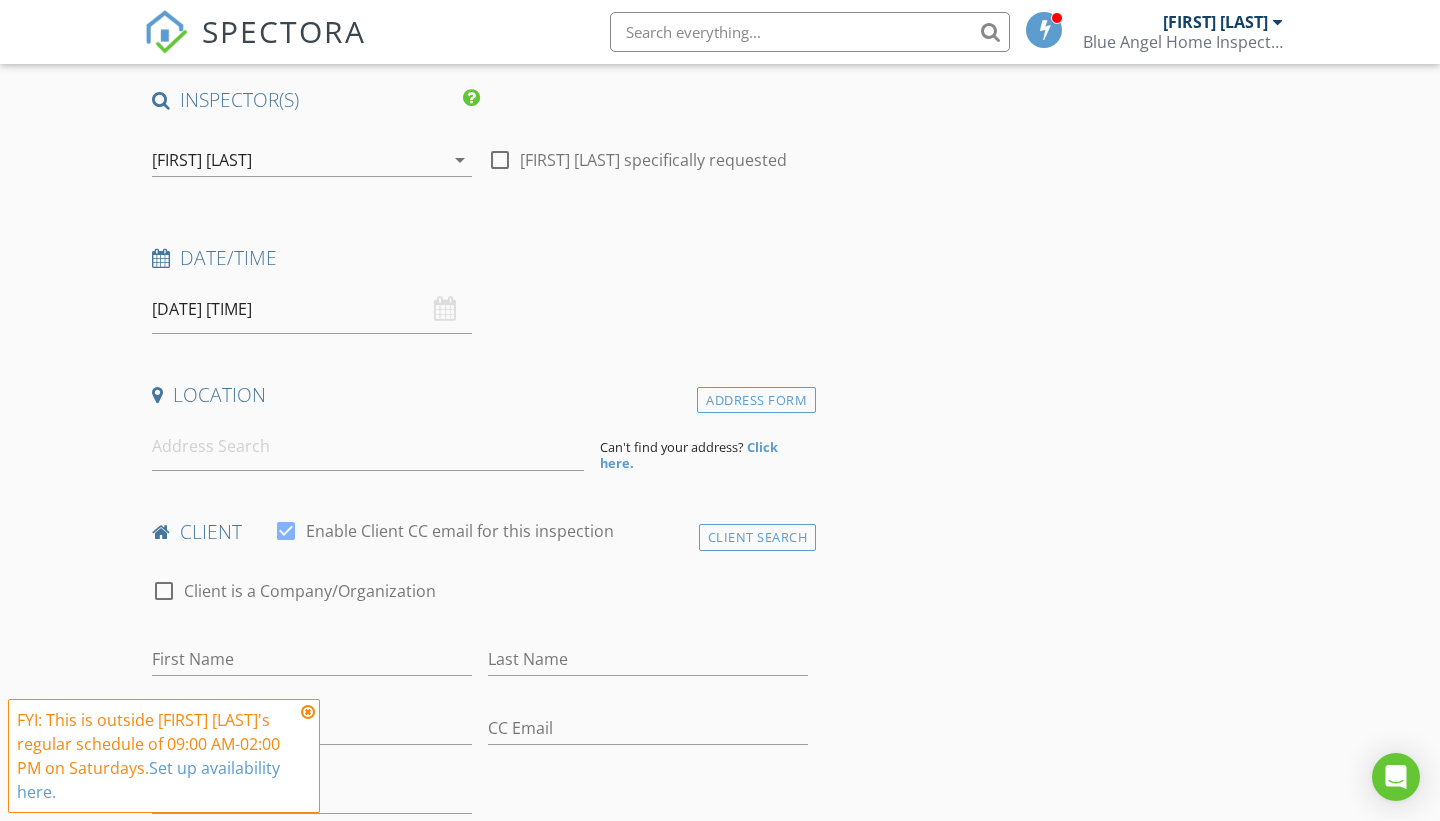 scroll, scrollTop: 116, scrollLeft: 0, axis: vertical 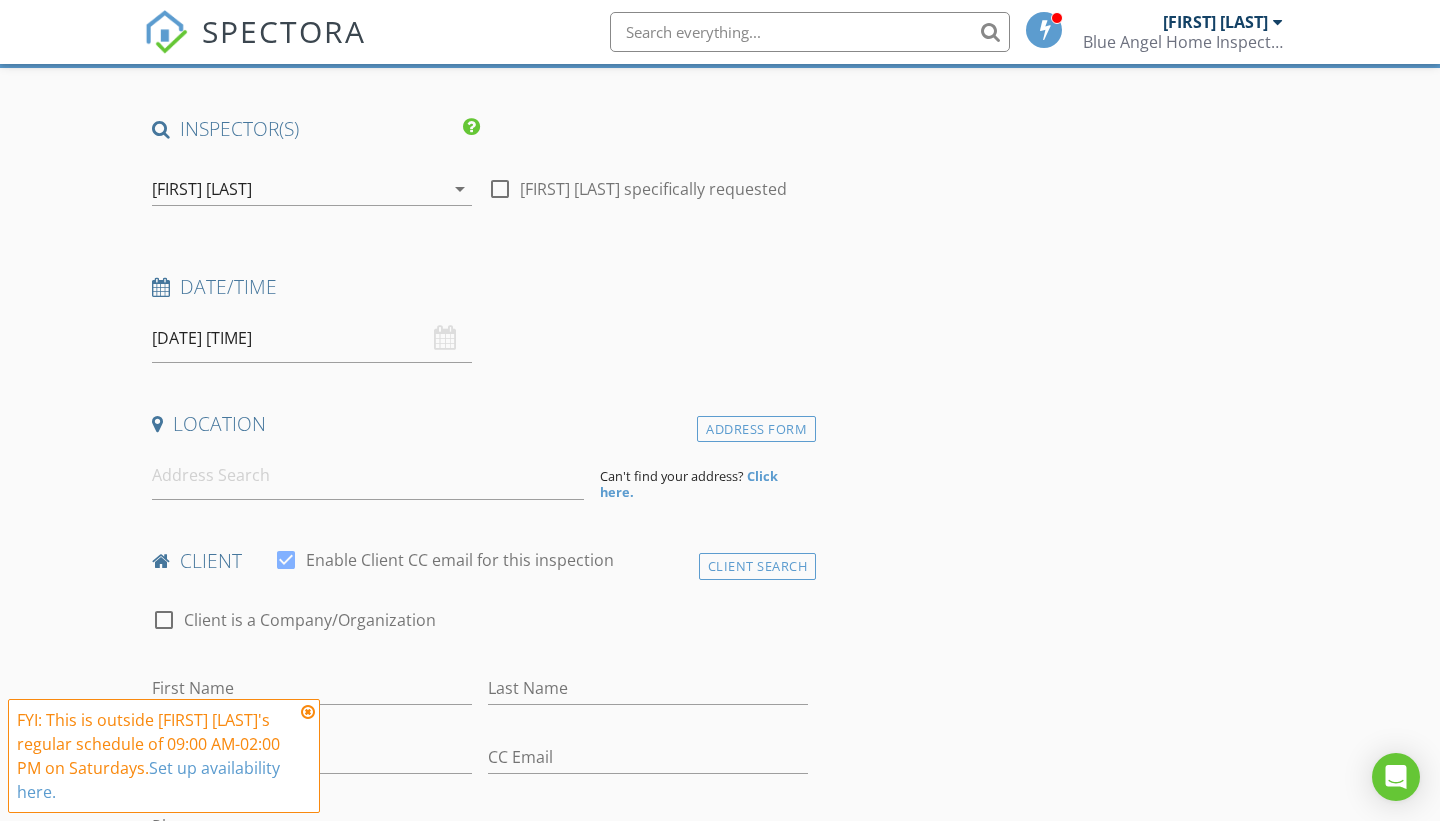 click on "Travis Thomoson" at bounding box center (202, 189) 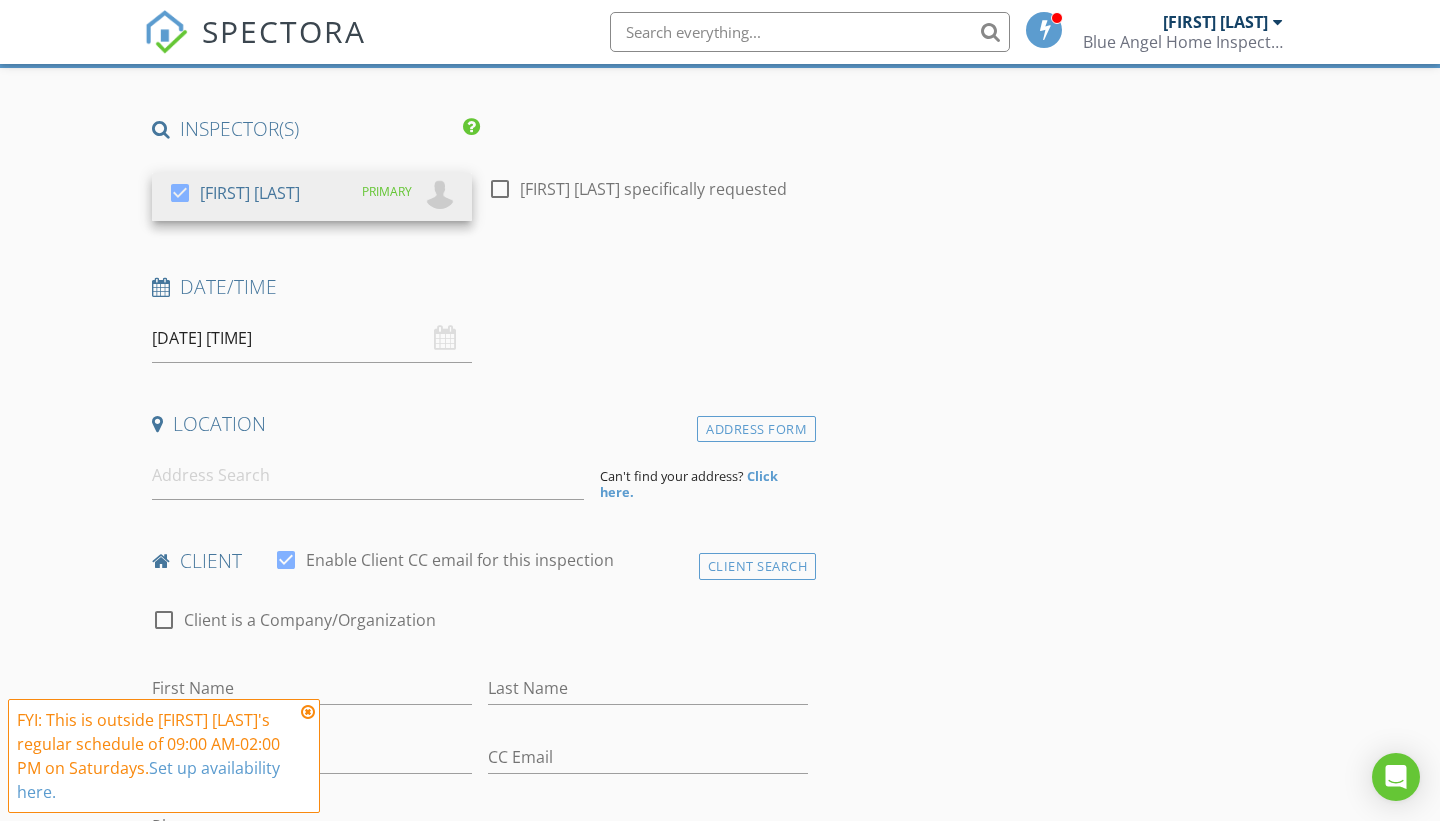 click on "New Inspection
Click here to use the New Order Form
INSPECTOR(S)
check_box   Travis Thomoson   PRIMARY   Travis Thomoson arrow_drop_down   check_box_outline_blank Travis Thomoson specifically requested
Date/Time
05/24/2025 8:00 AM
Location
Address Form       Can't find your address?   Click here.
client
check_box Enable Client CC email for this inspection   Client Search     check_box_outline_blank Client is a Company/Organization     First Name   Last Name   Email   CC Email   Phone   Address   City   State   Zip       Notes   Private Notes
ADD ADDITIONAL client
SERVICES
check_box_outline_blank   Four Point Inspection   Insurance Inspection on HVAC, Roof, Plumbing and Electrical check_box_outline_blank   Bundle Wind Mitigation and Four Point Inspection" at bounding box center [720, 1543] 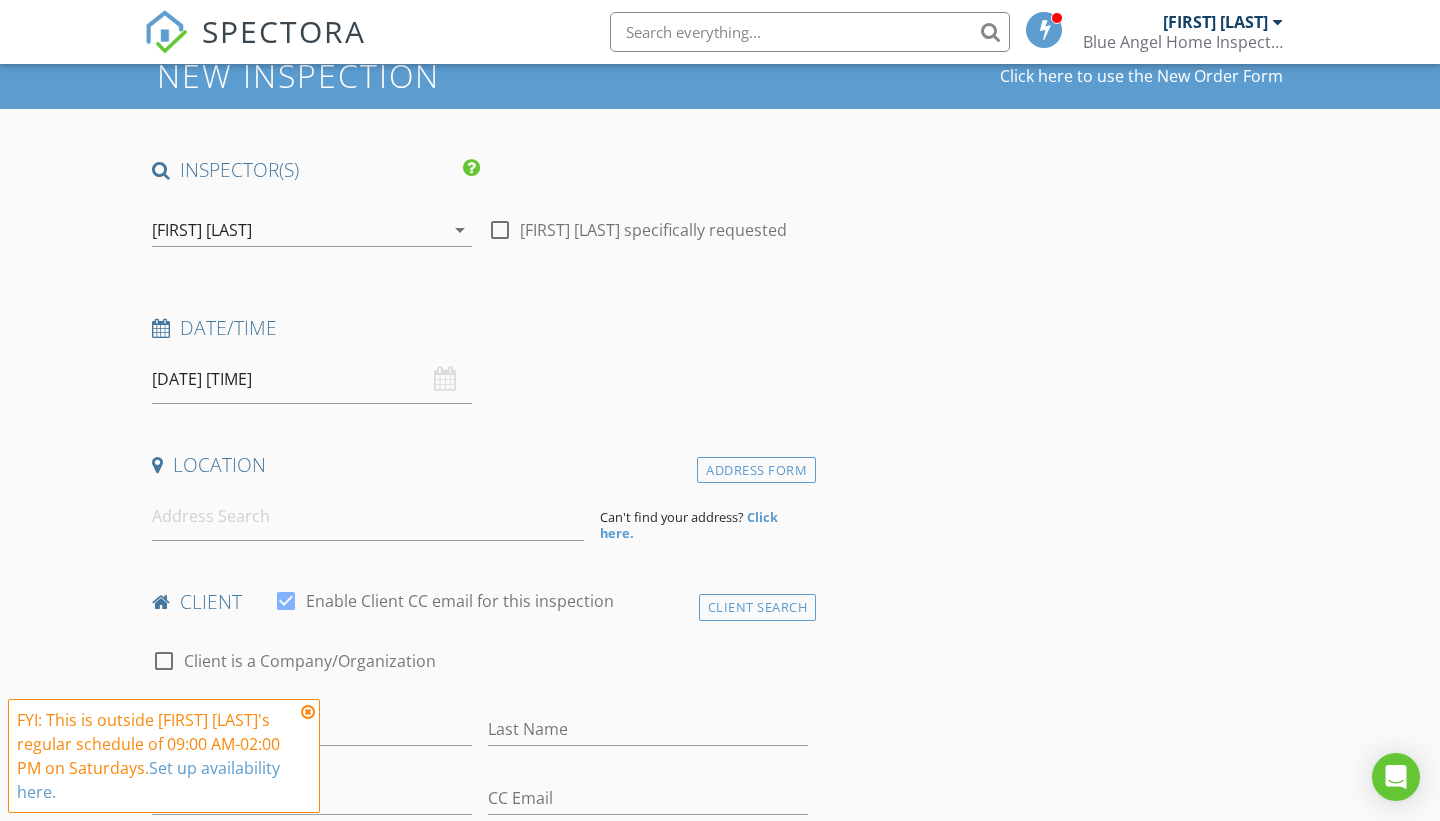 scroll, scrollTop: 66, scrollLeft: 0, axis: vertical 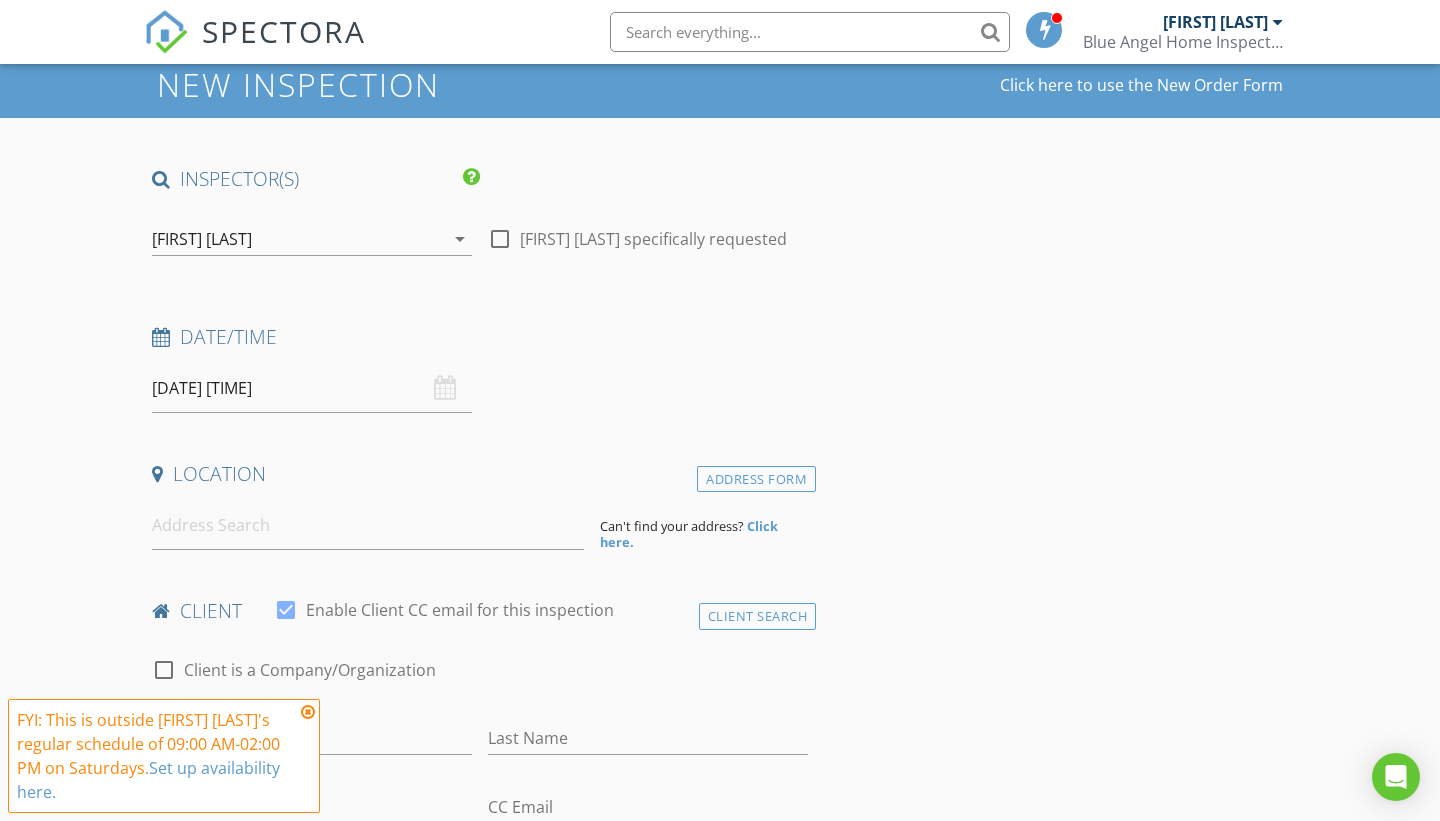 click on "[FIRST] [LAST]" at bounding box center [298, 239] 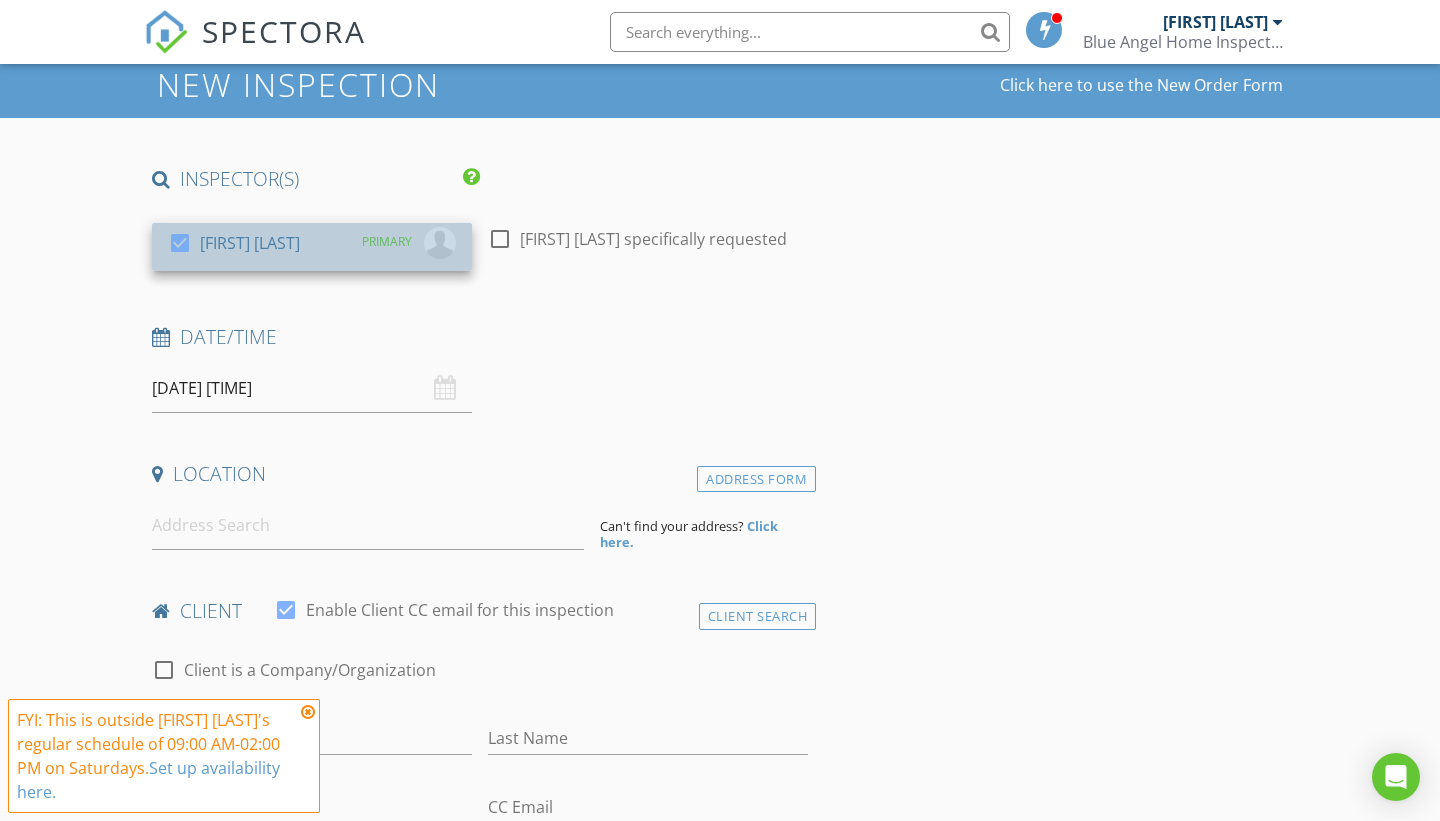 click on "PRIMARY" at bounding box center [387, 242] 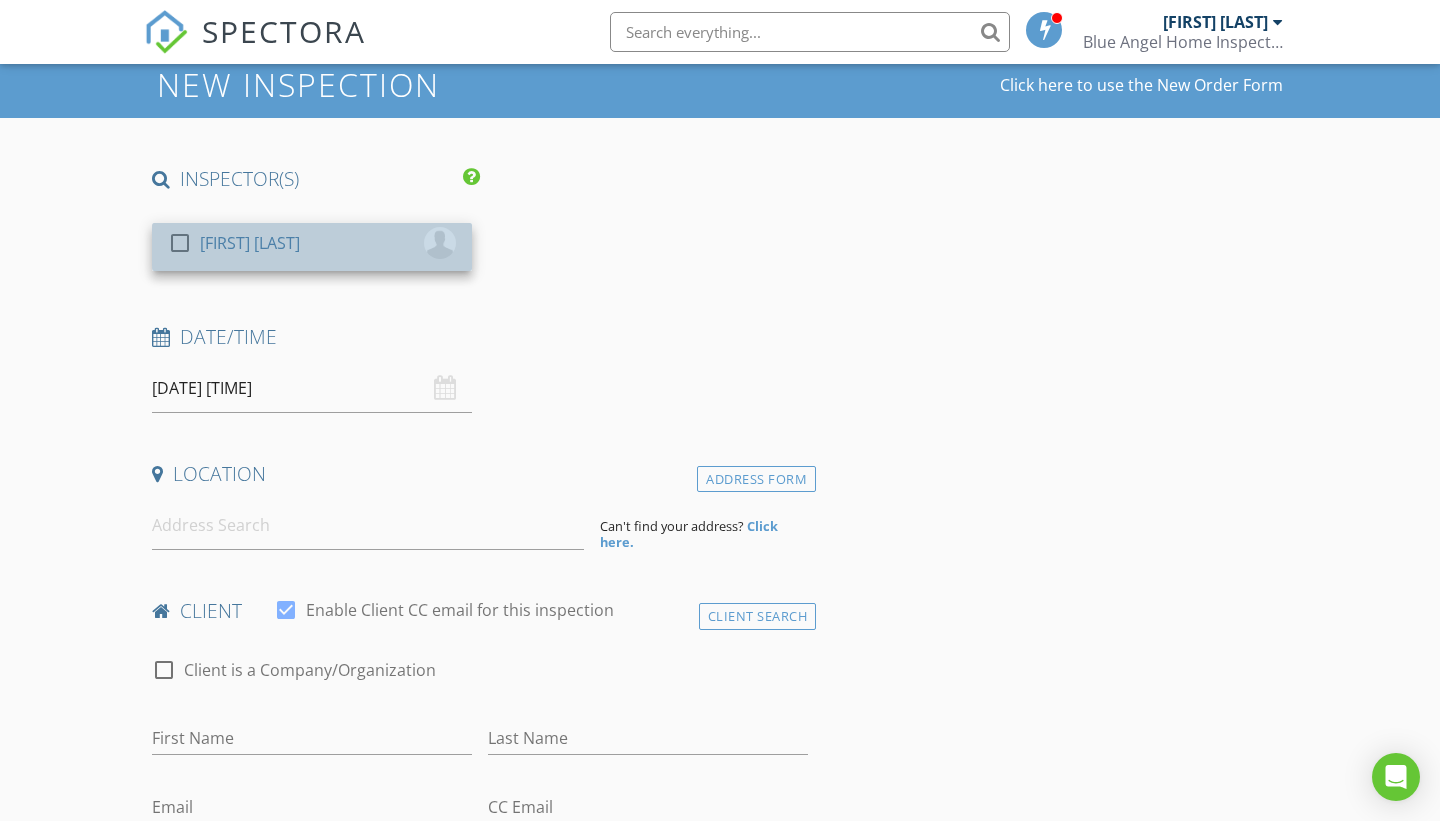 click on "check_box_outline_blank   Travis Thomoson" at bounding box center [312, 247] 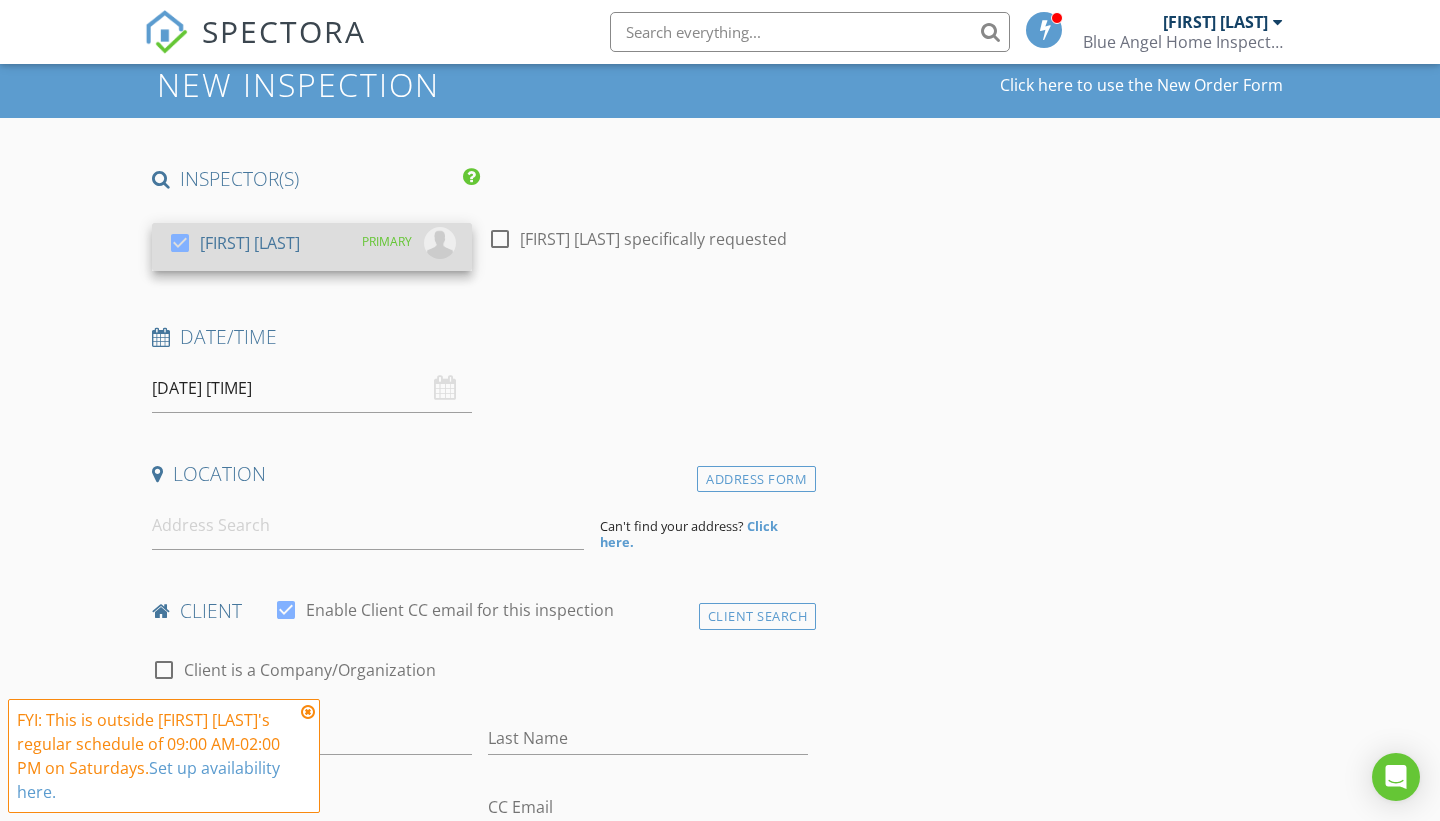 click on "Travis Thomoson" at bounding box center [1215, 22] 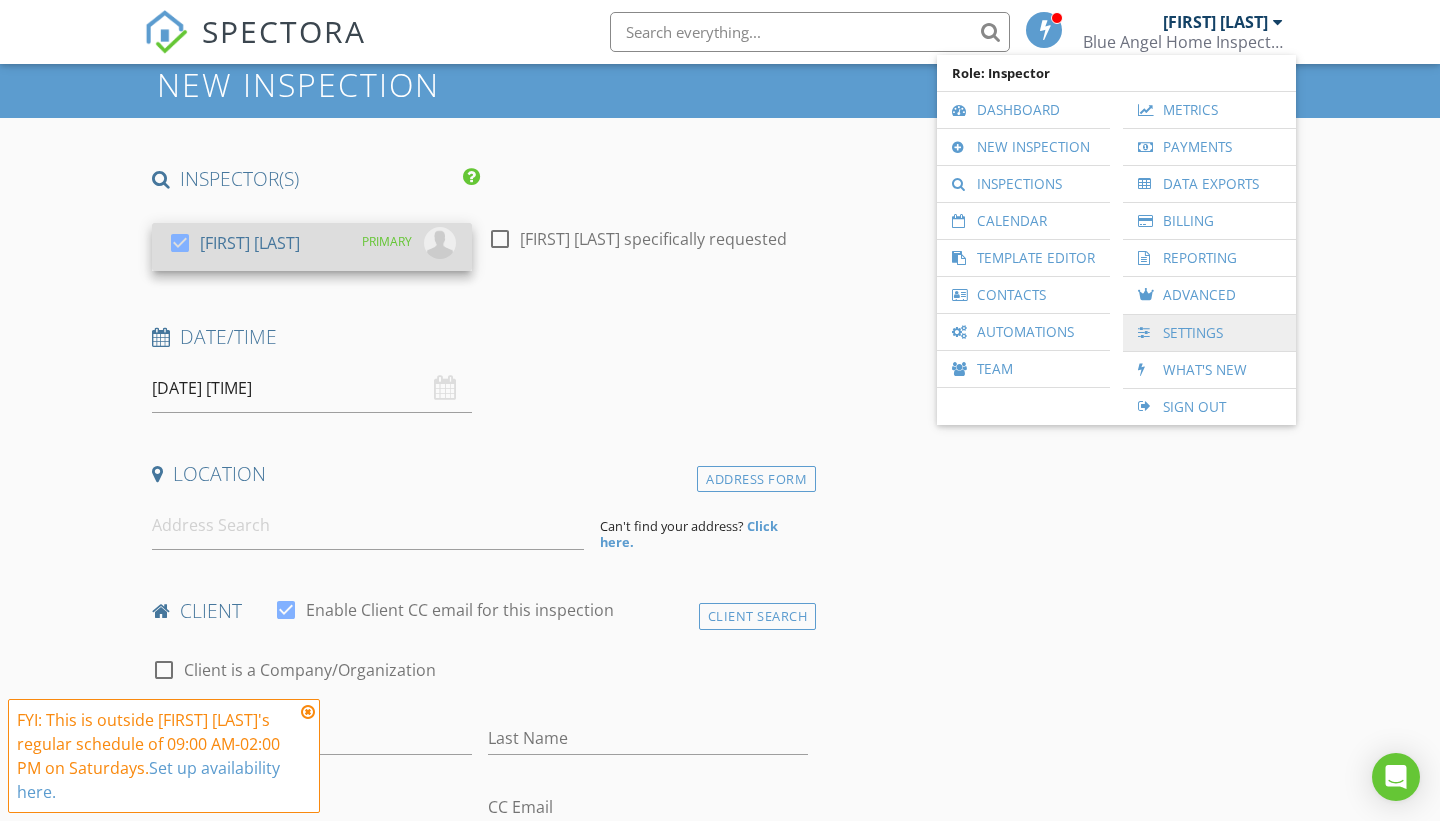 click on "Settings" at bounding box center [1209, 333] 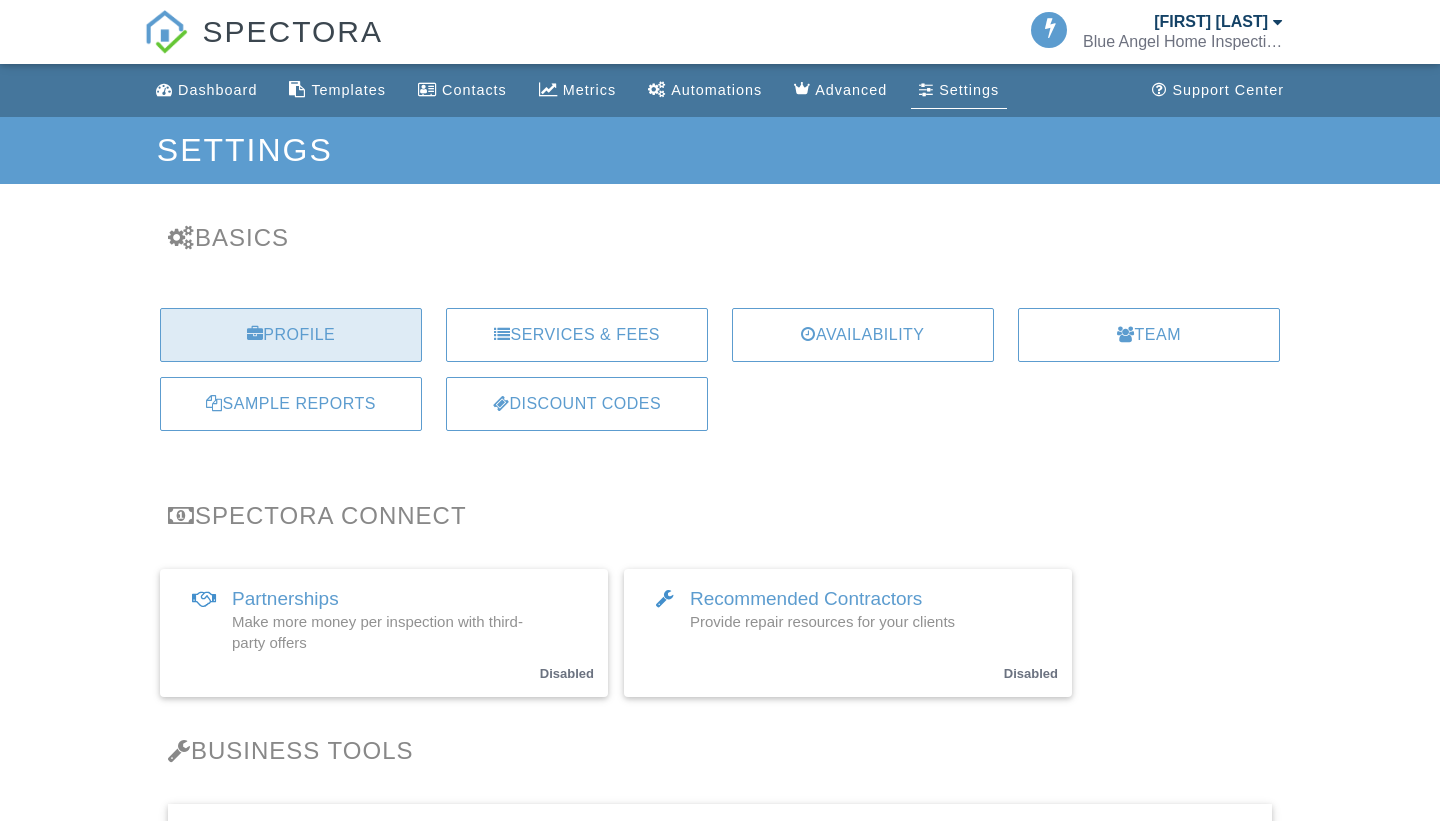 click on "Profile" at bounding box center [291, 335] 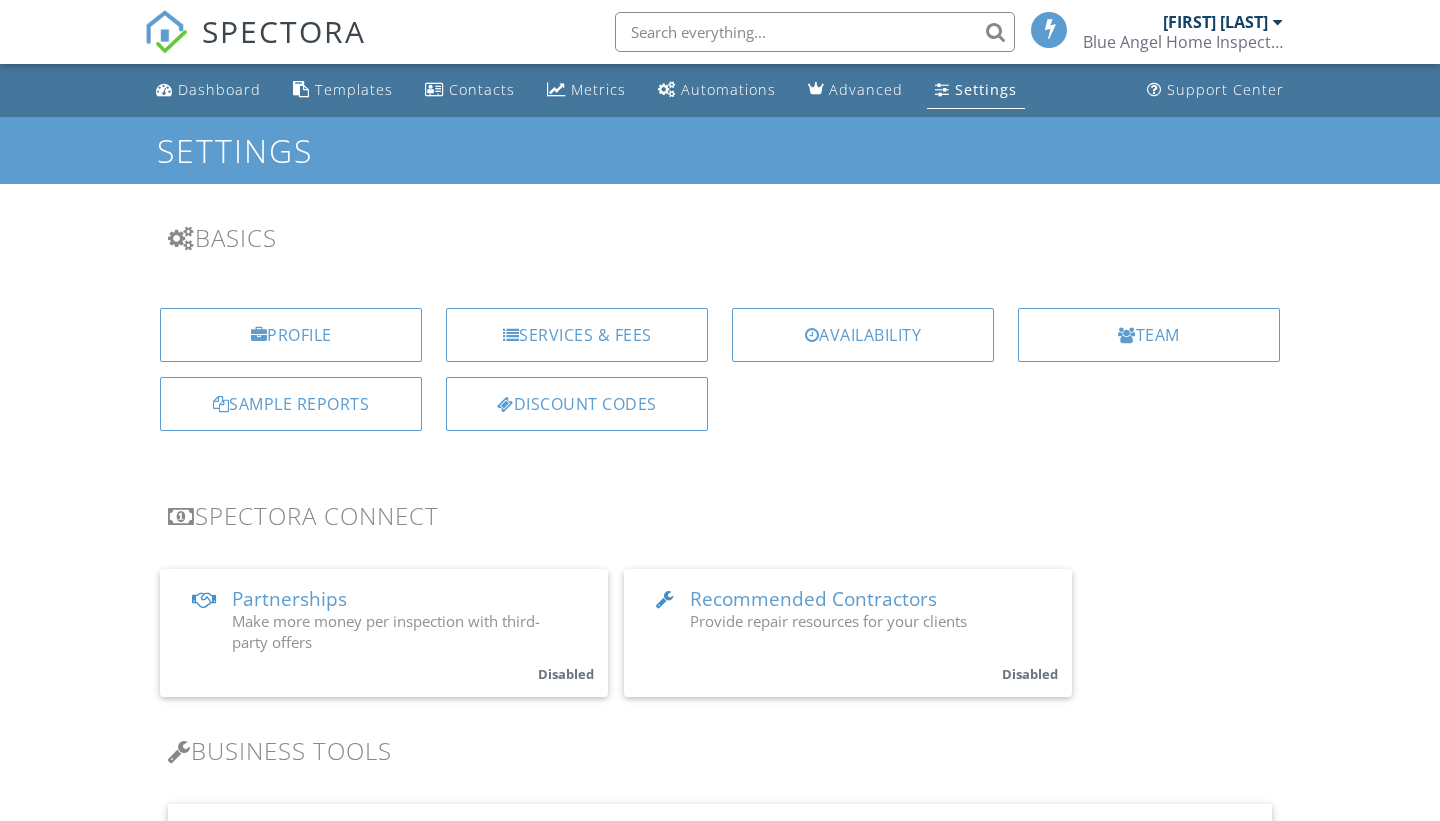 scroll, scrollTop: 0, scrollLeft: 0, axis: both 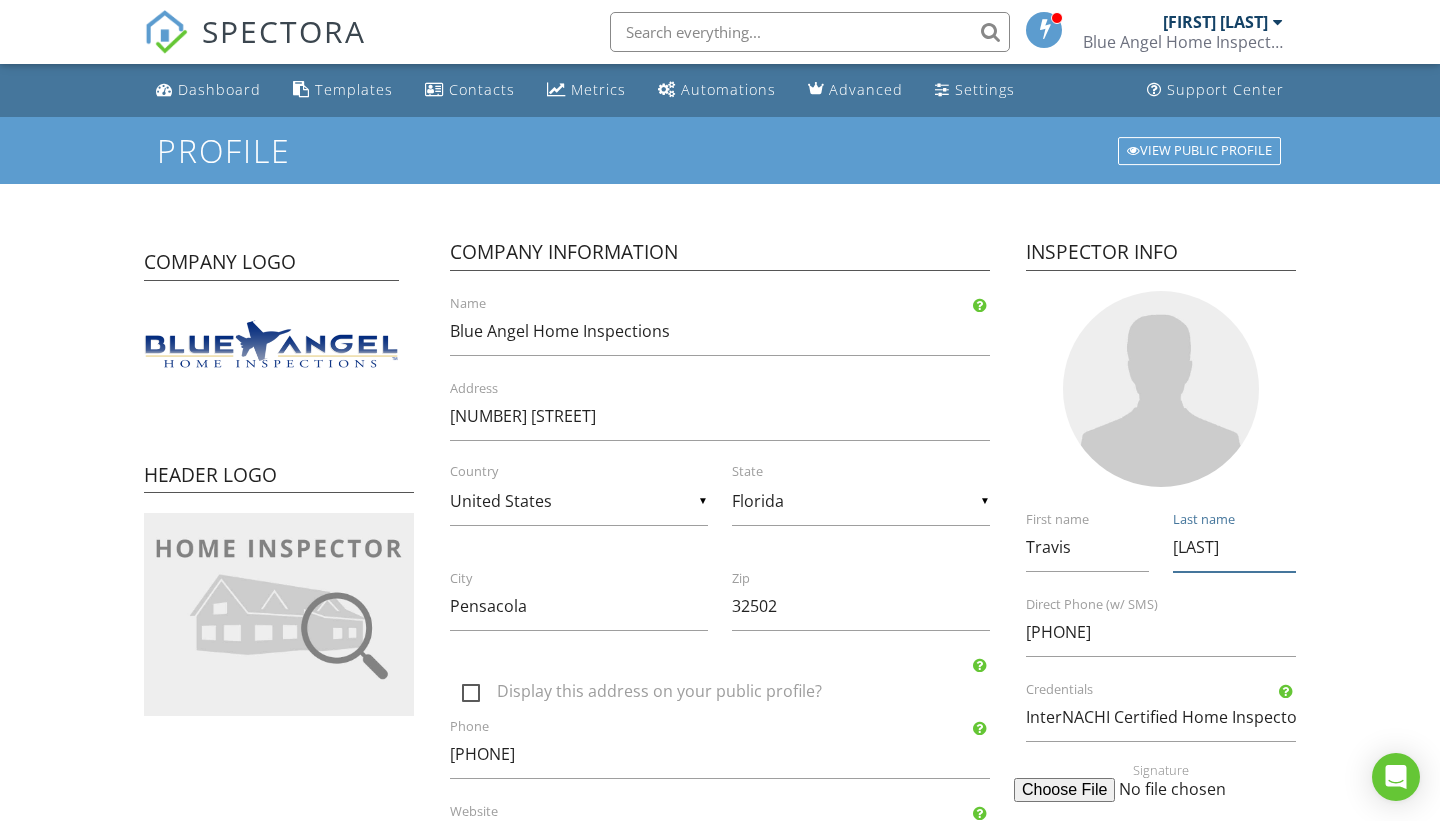 click on "Thomoson" at bounding box center [1234, 547] 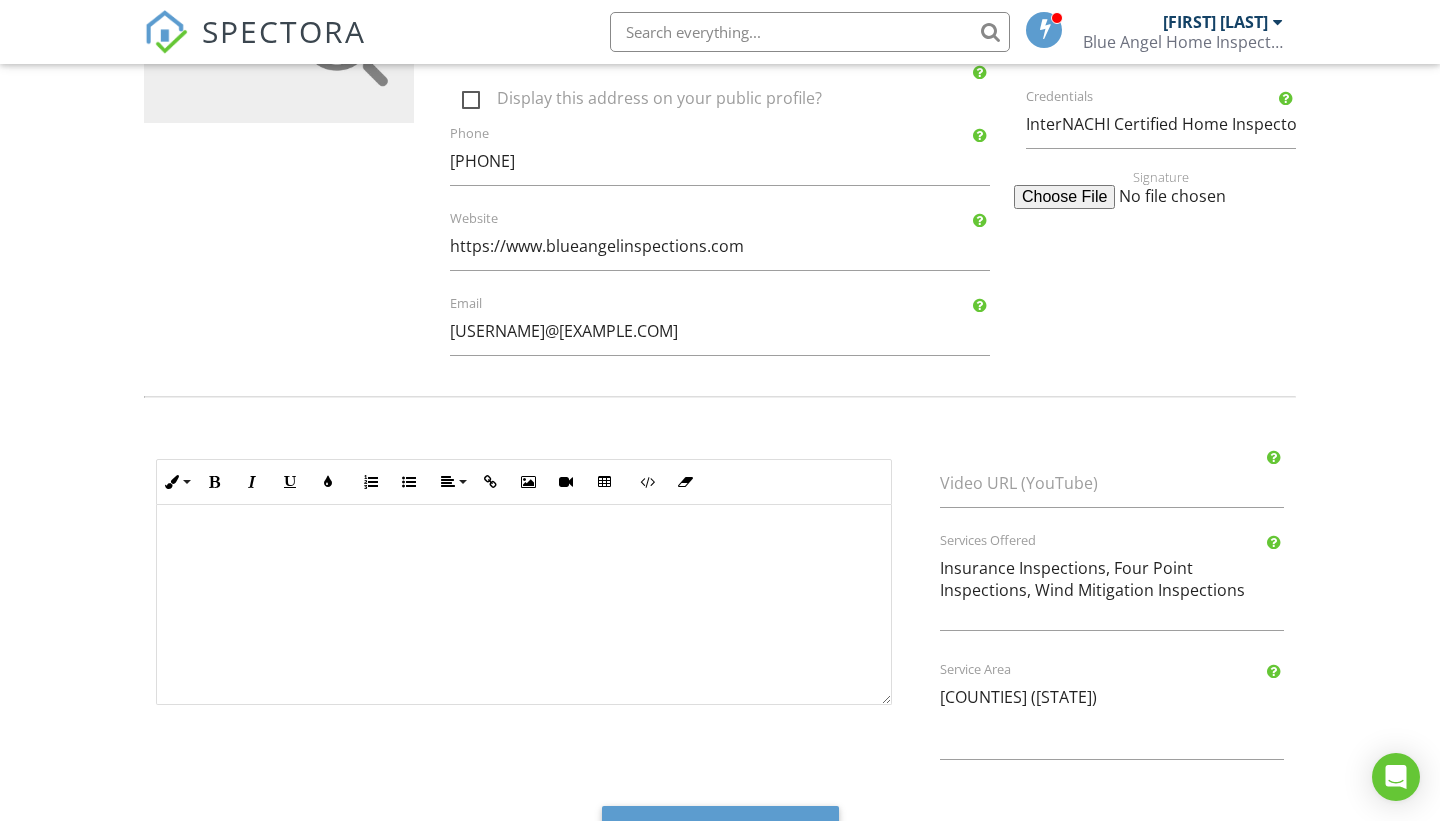 scroll, scrollTop: 666, scrollLeft: 0, axis: vertical 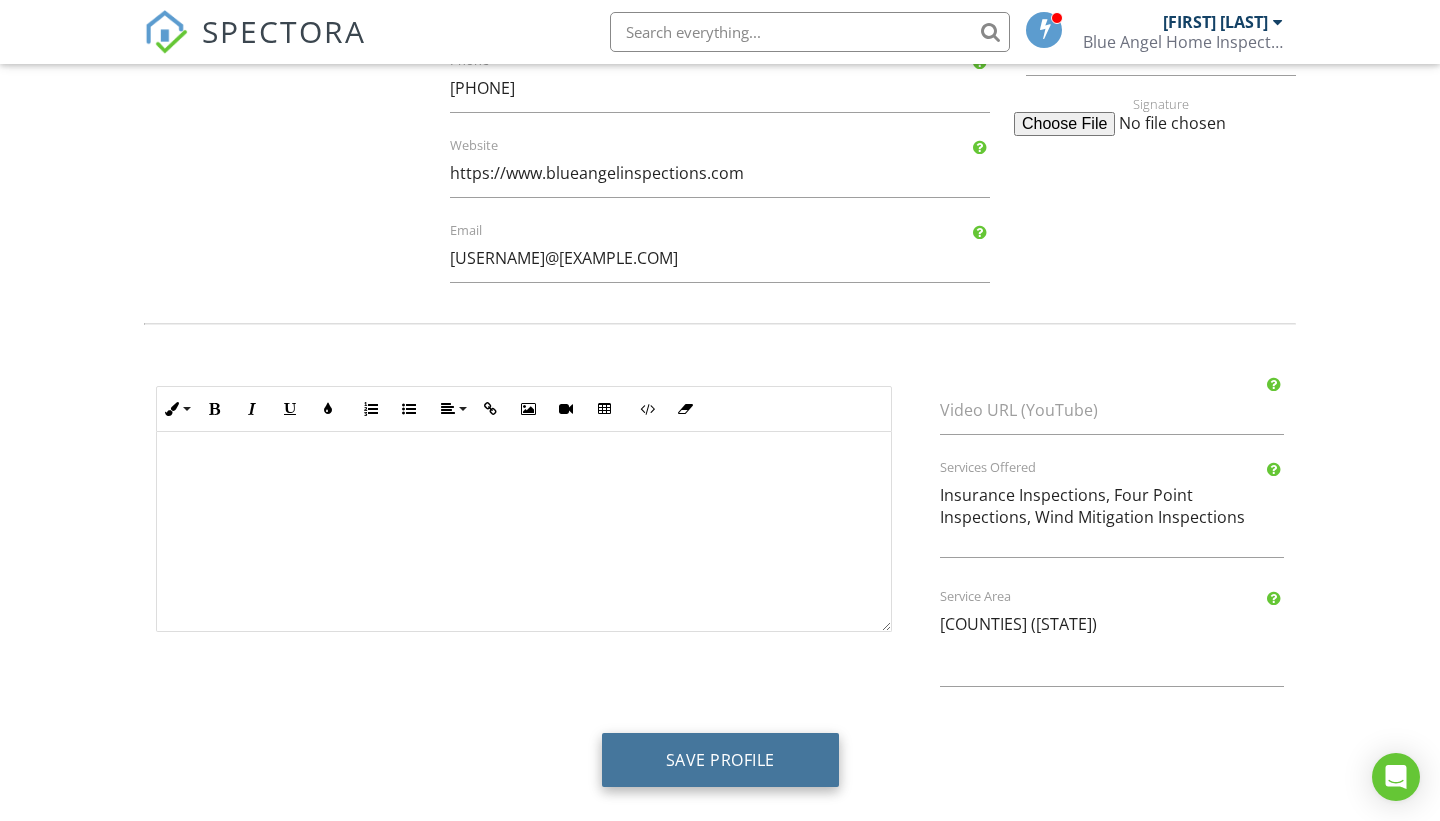 type on "Thompson" 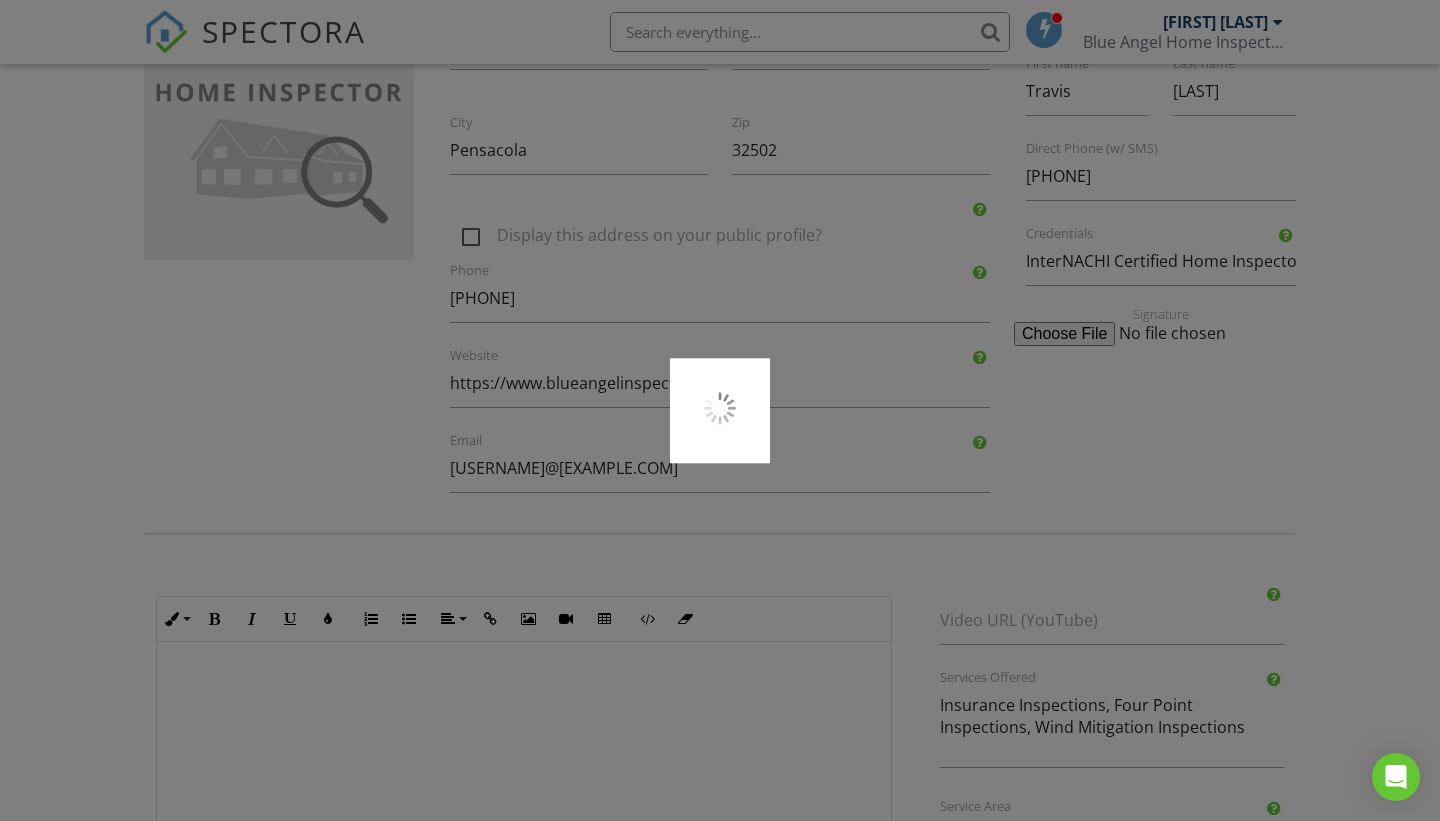 scroll, scrollTop: 0, scrollLeft: 0, axis: both 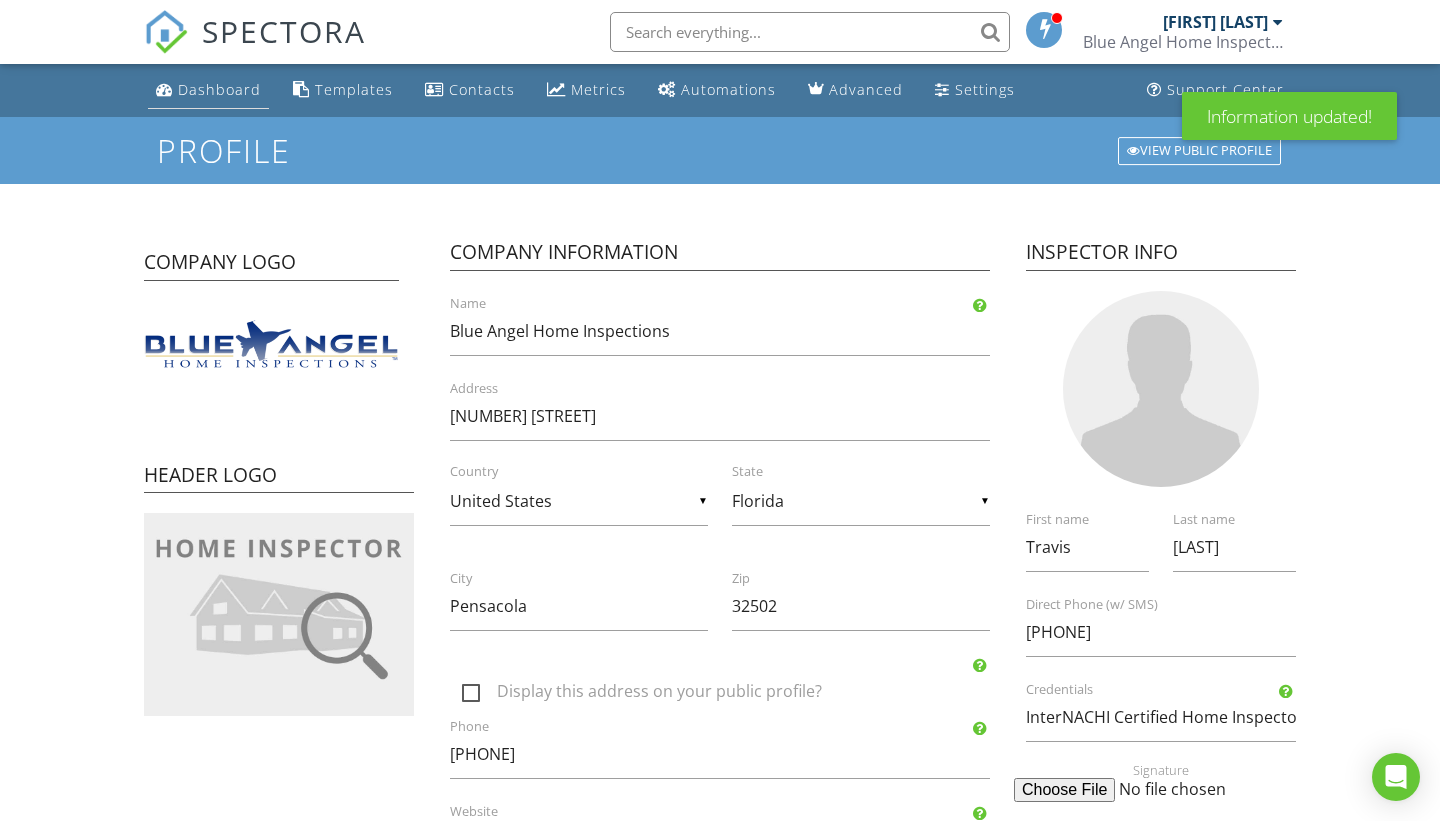 click on "Dashboard" at bounding box center [219, 89] 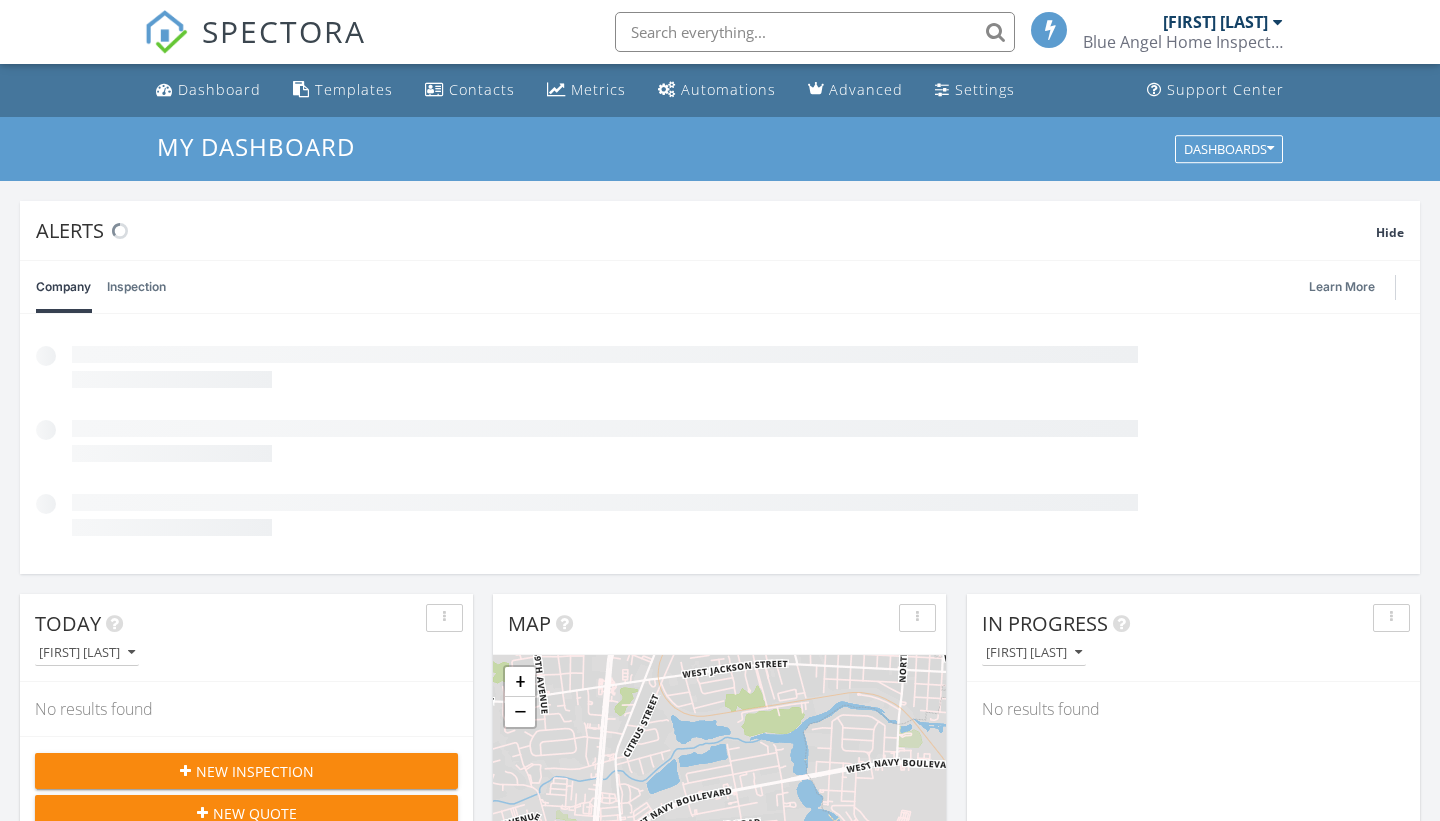scroll, scrollTop: 615, scrollLeft: 0, axis: vertical 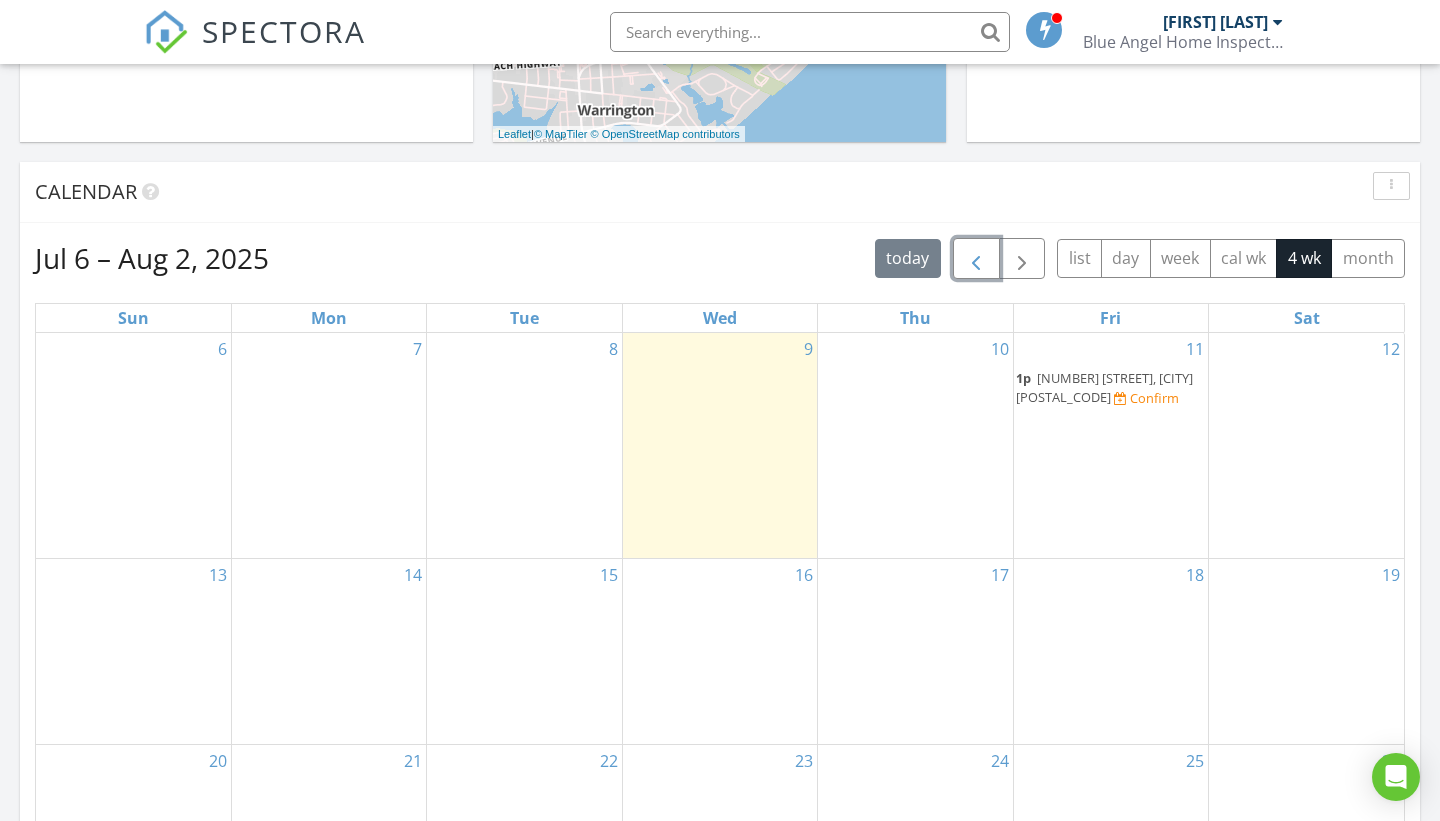 click at bounding box center [976, 259] 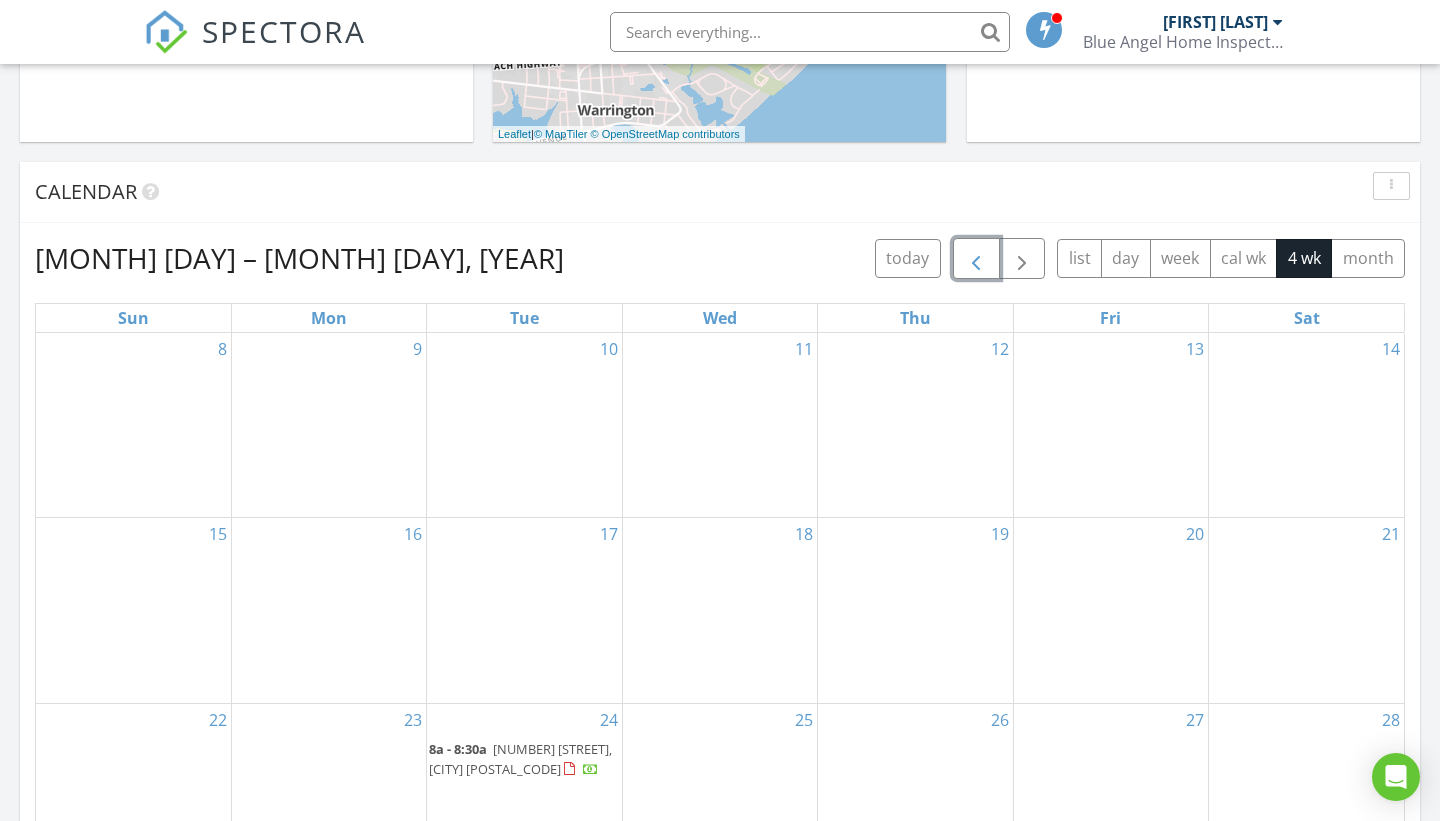 click at bounding box center (976, 259) 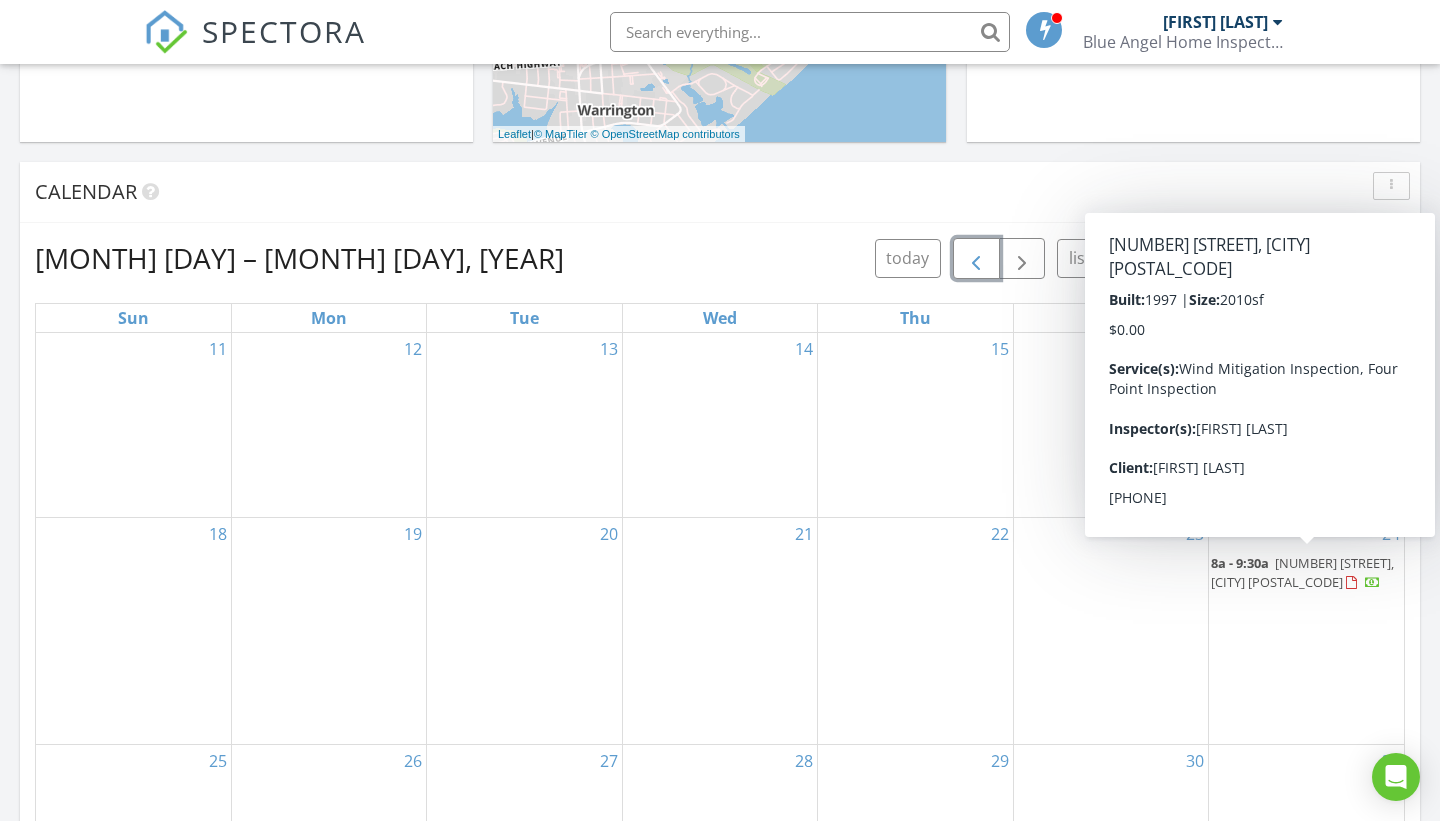 click on "24
8a - 9:30a
6046 Electra Ln, Pensacola 32507" at bounding box center [1306, 631] 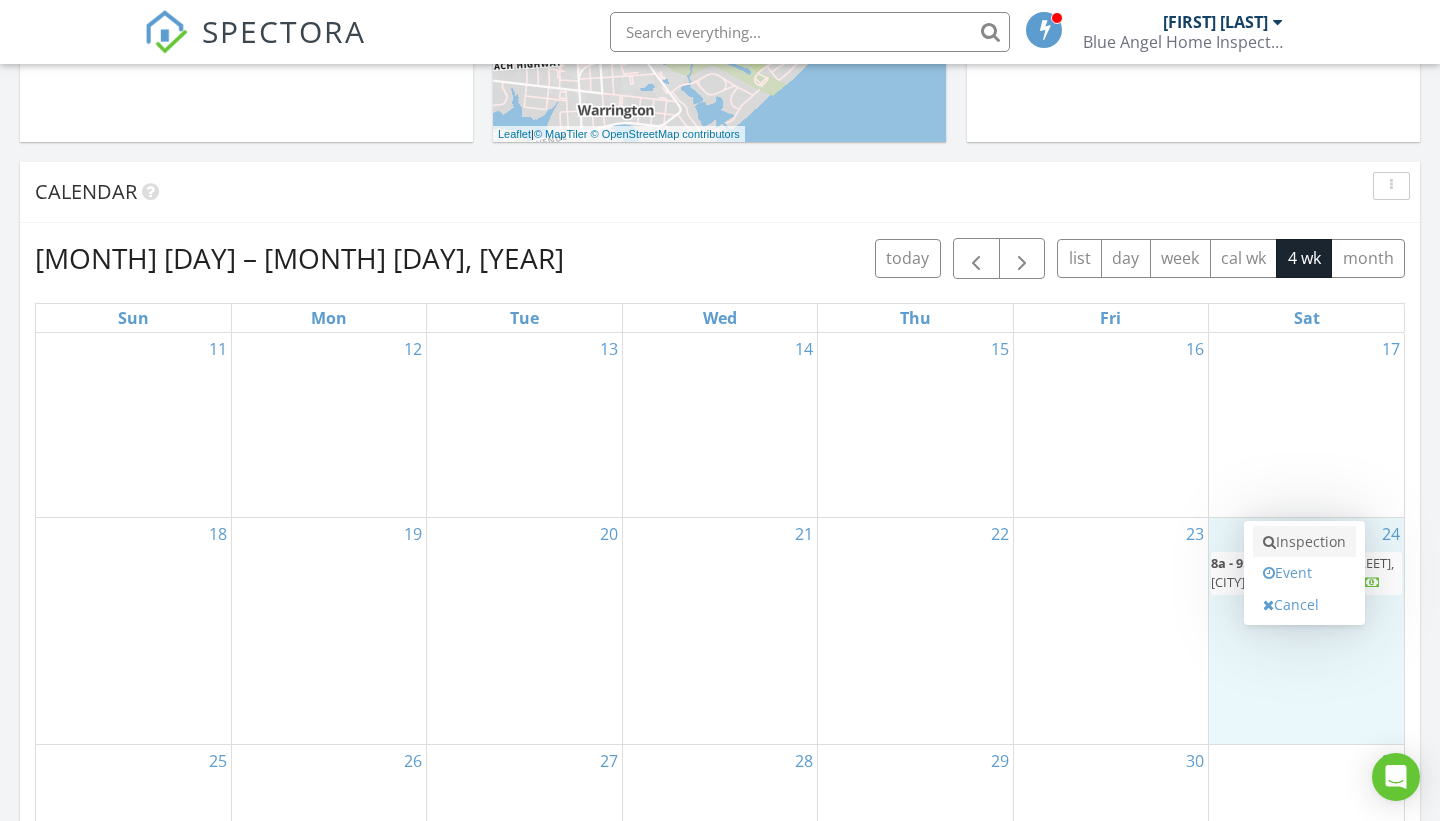 click on "Inspection" at bounding box center (1304, 542) 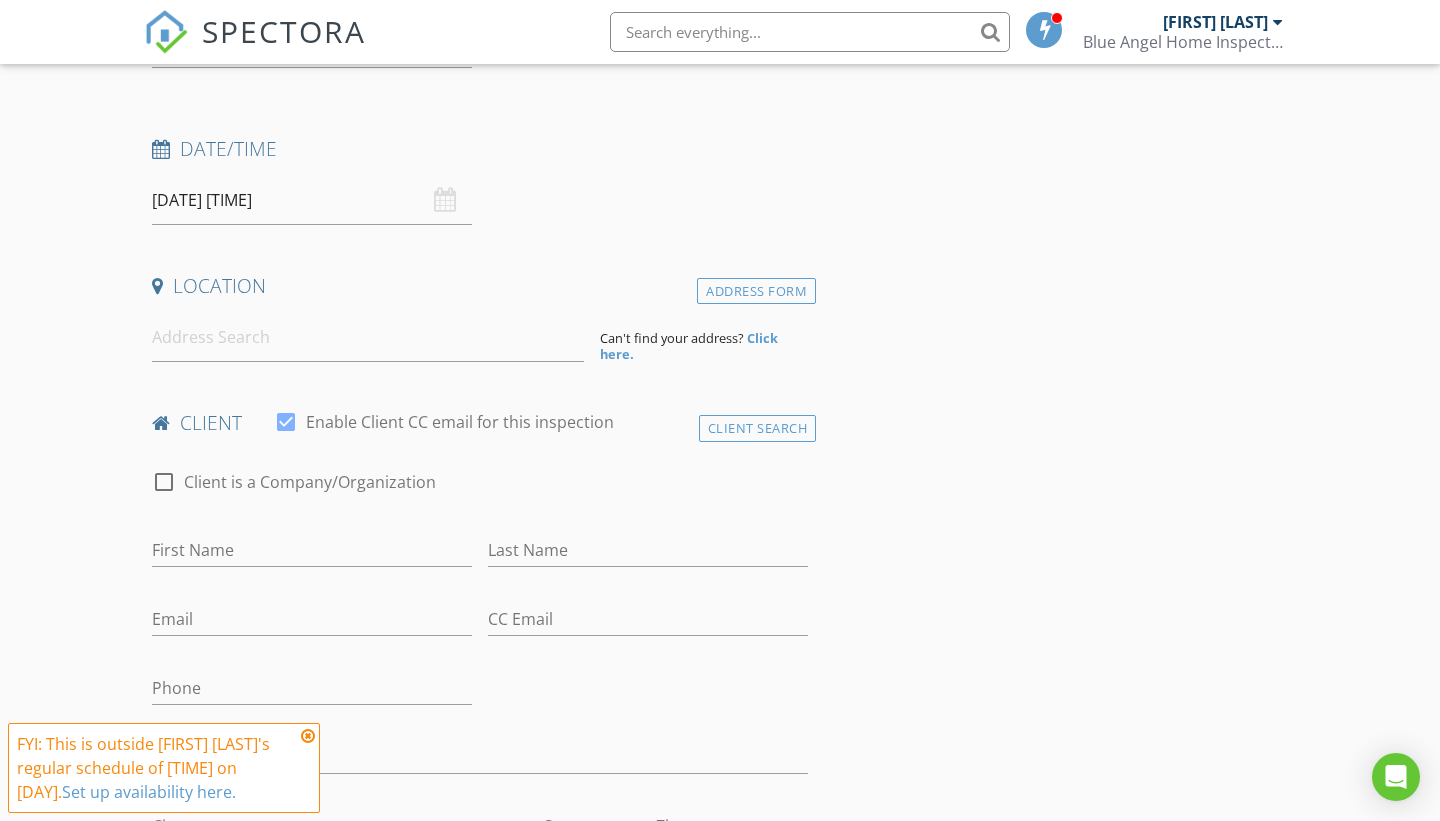 scroll, scrollTop: 0, scrollLeft: 0, axis: both 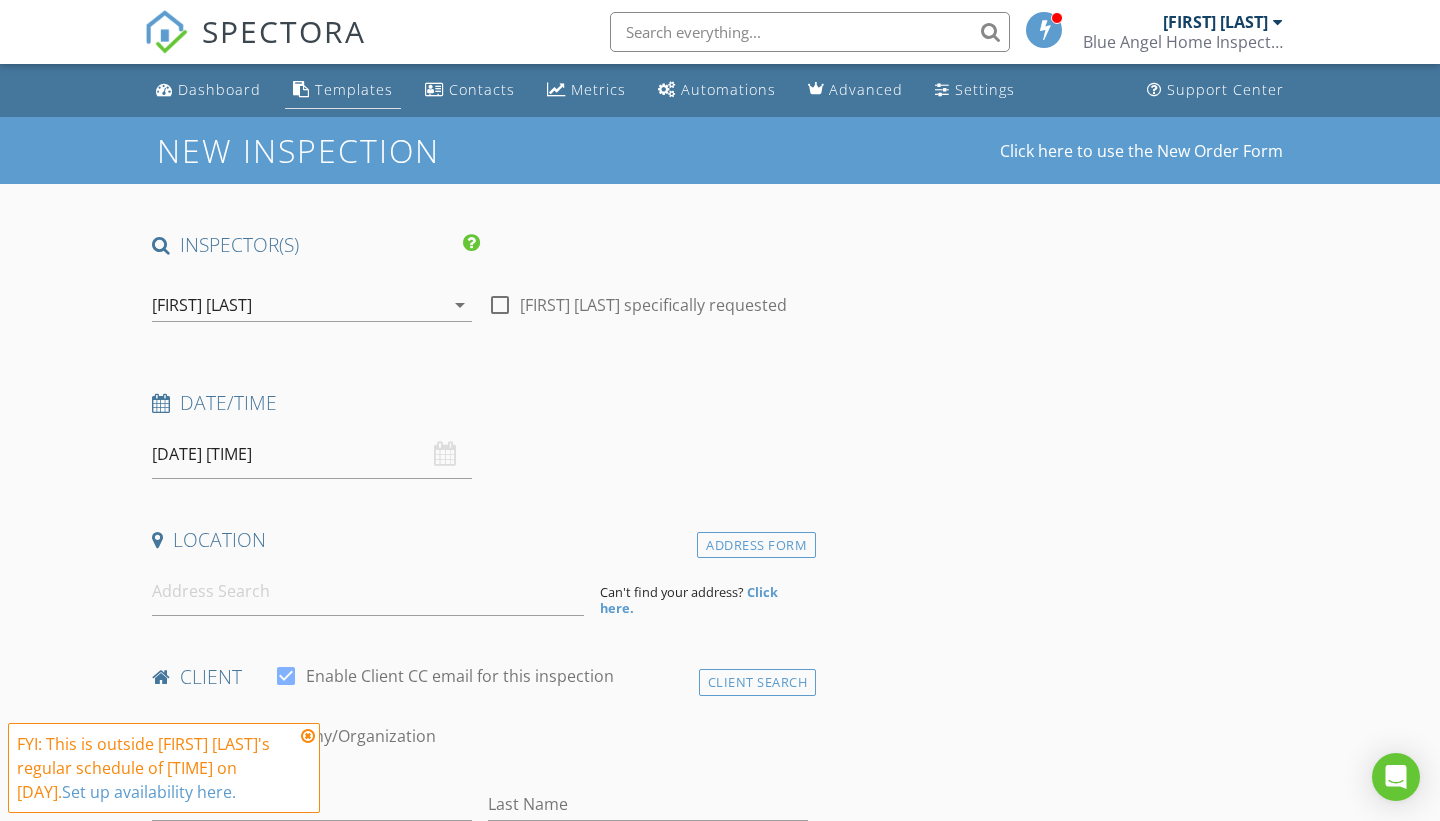 click on "Templates" at bounding box center (354, 89) 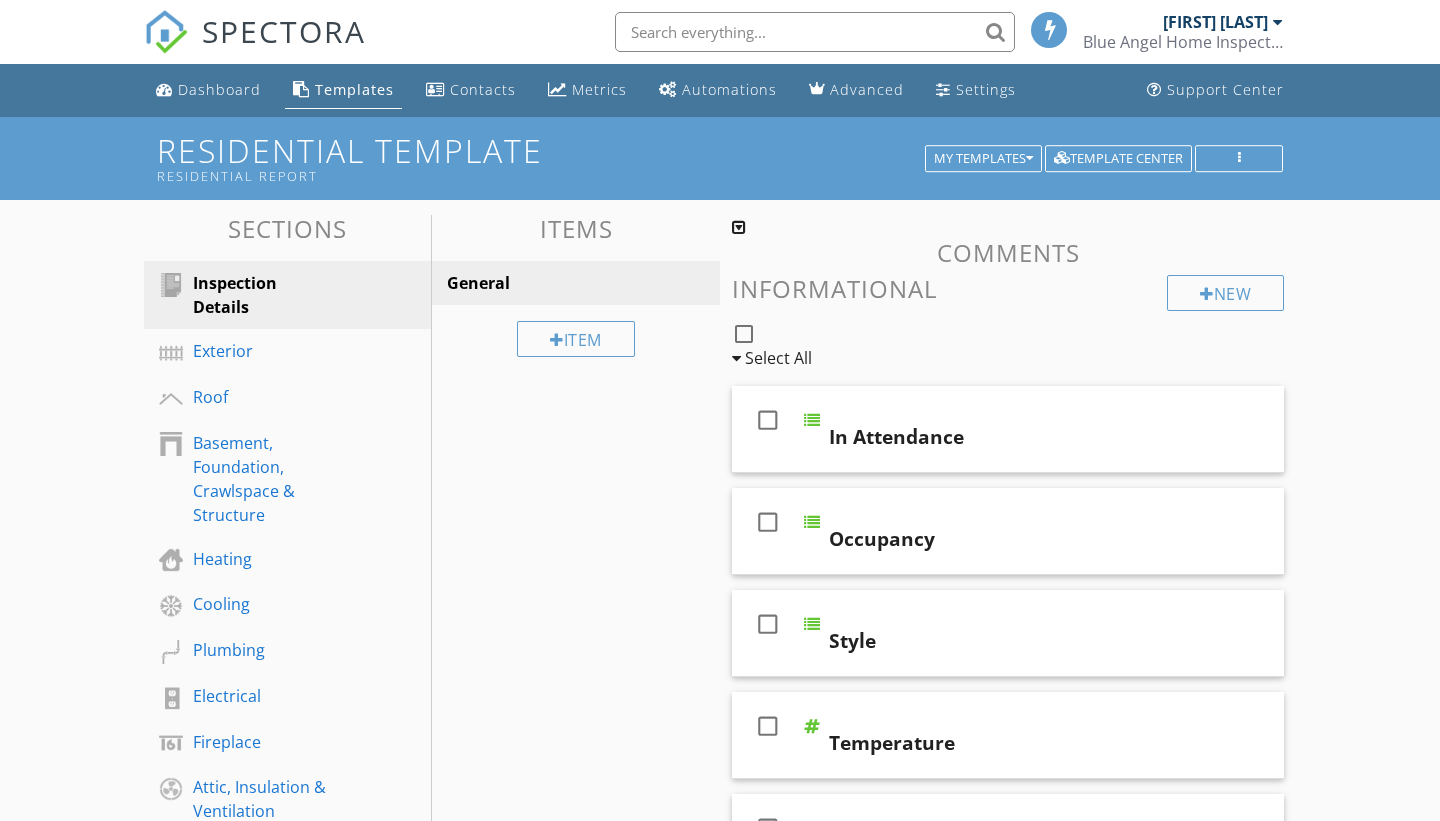 scroll, scrollTop: 0, scrollLeft: 0, axis: both 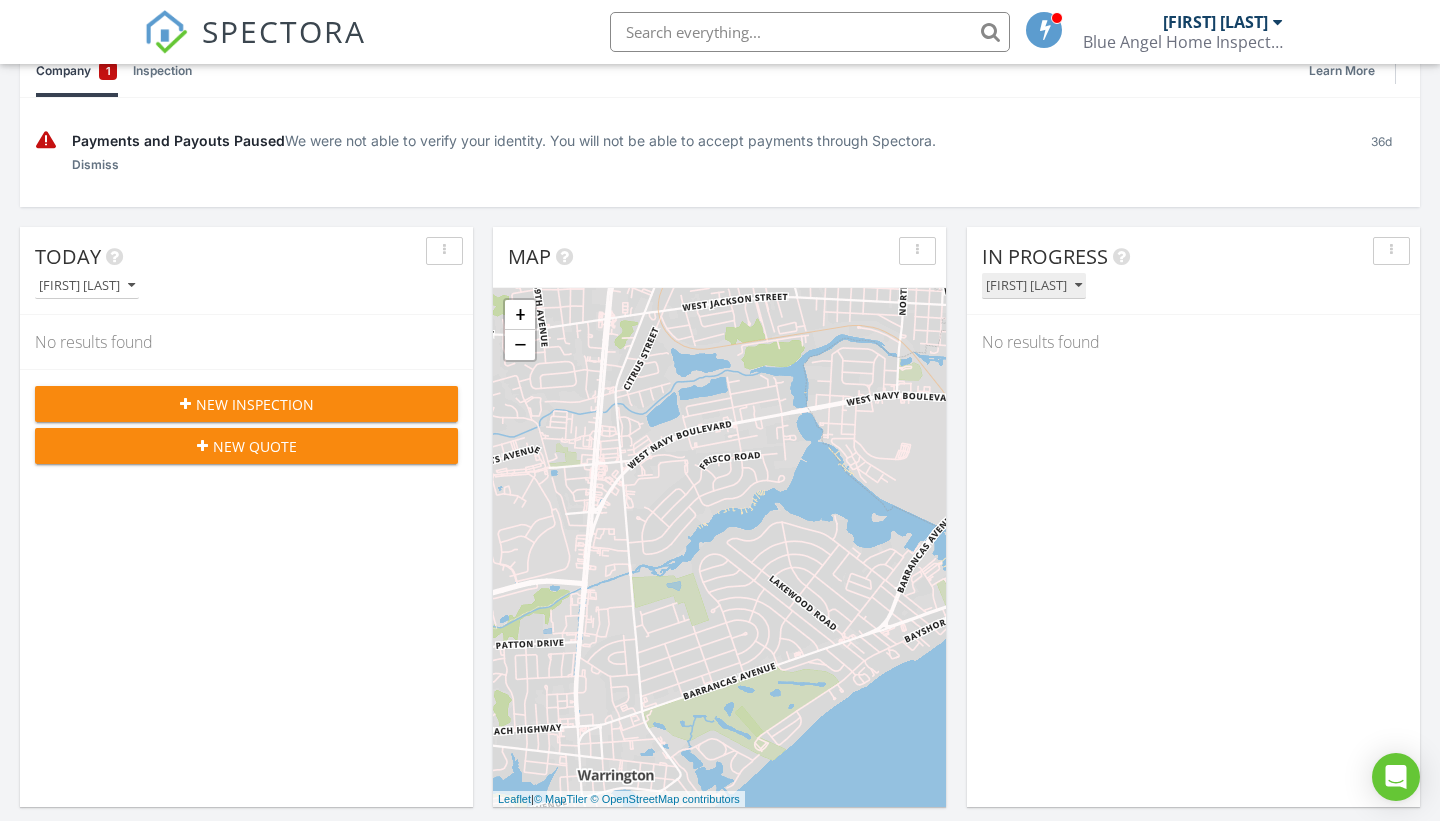 click at bounding box center (131, 286) 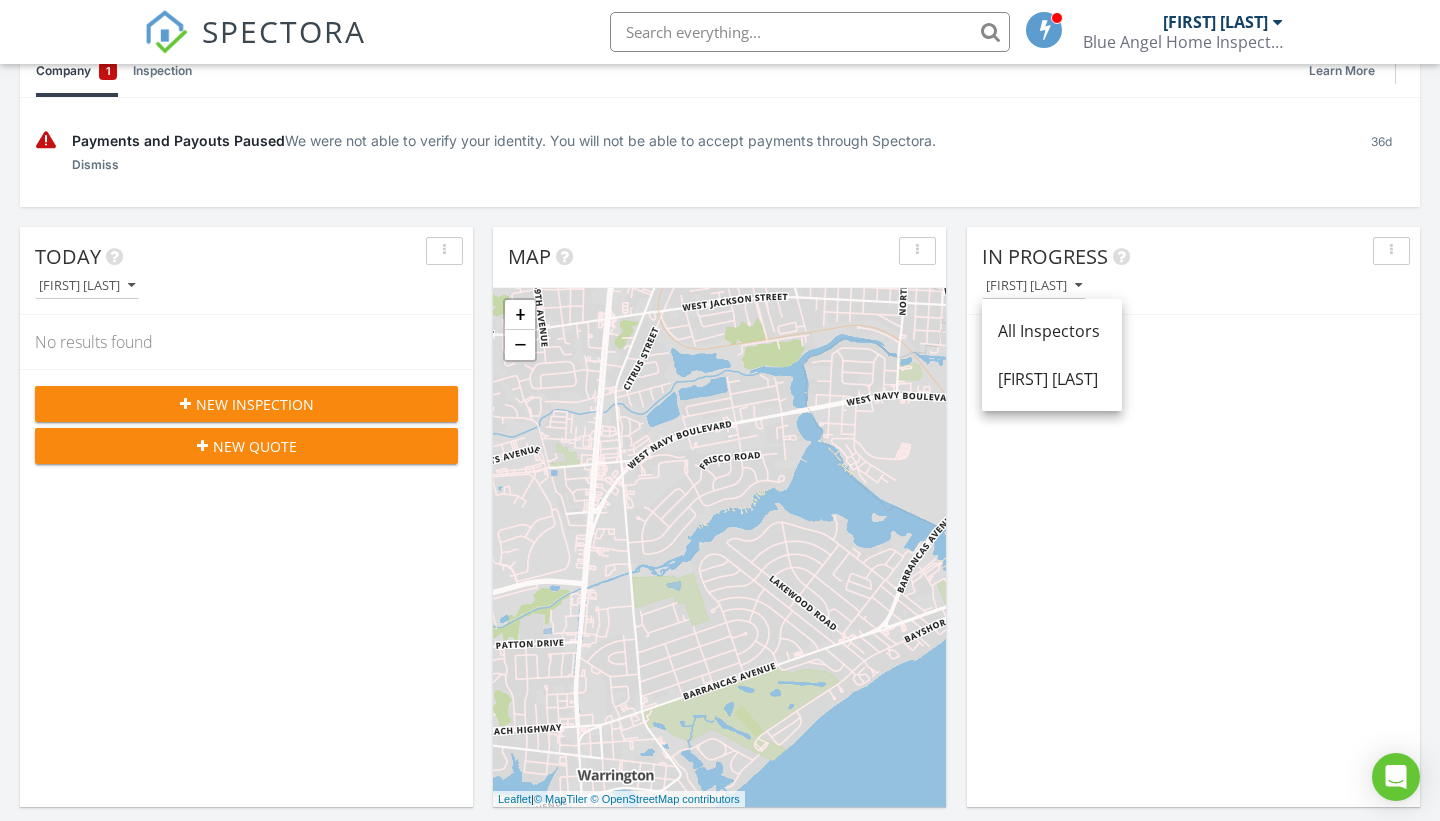 click on "[FIRST] [LAST]" at bounding box center (254, 285) 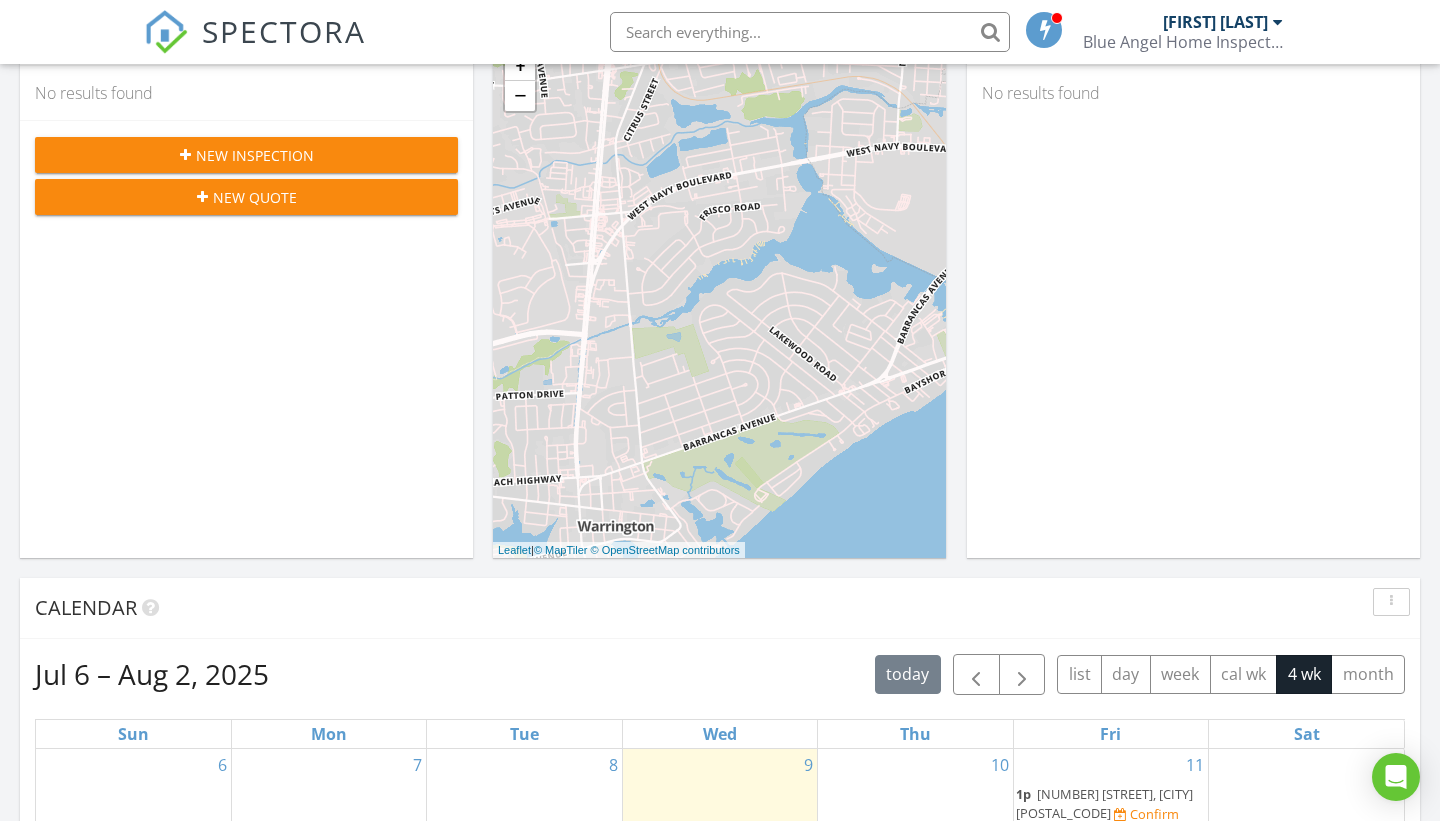 scroll, scrollTop: 0, scrollLeft: 0, axis: both 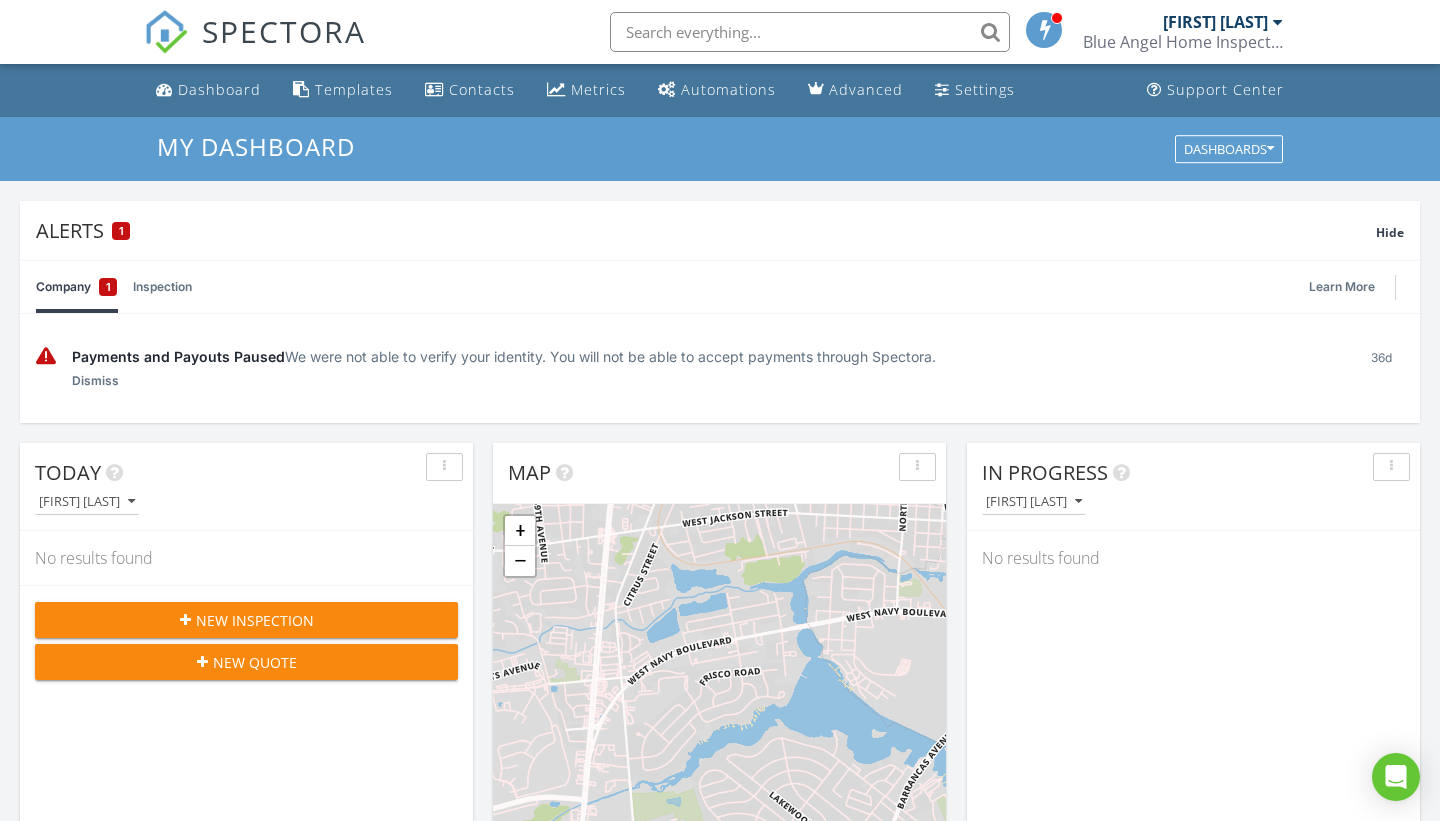 click on "Inspection" at bounding box center (76, 287) 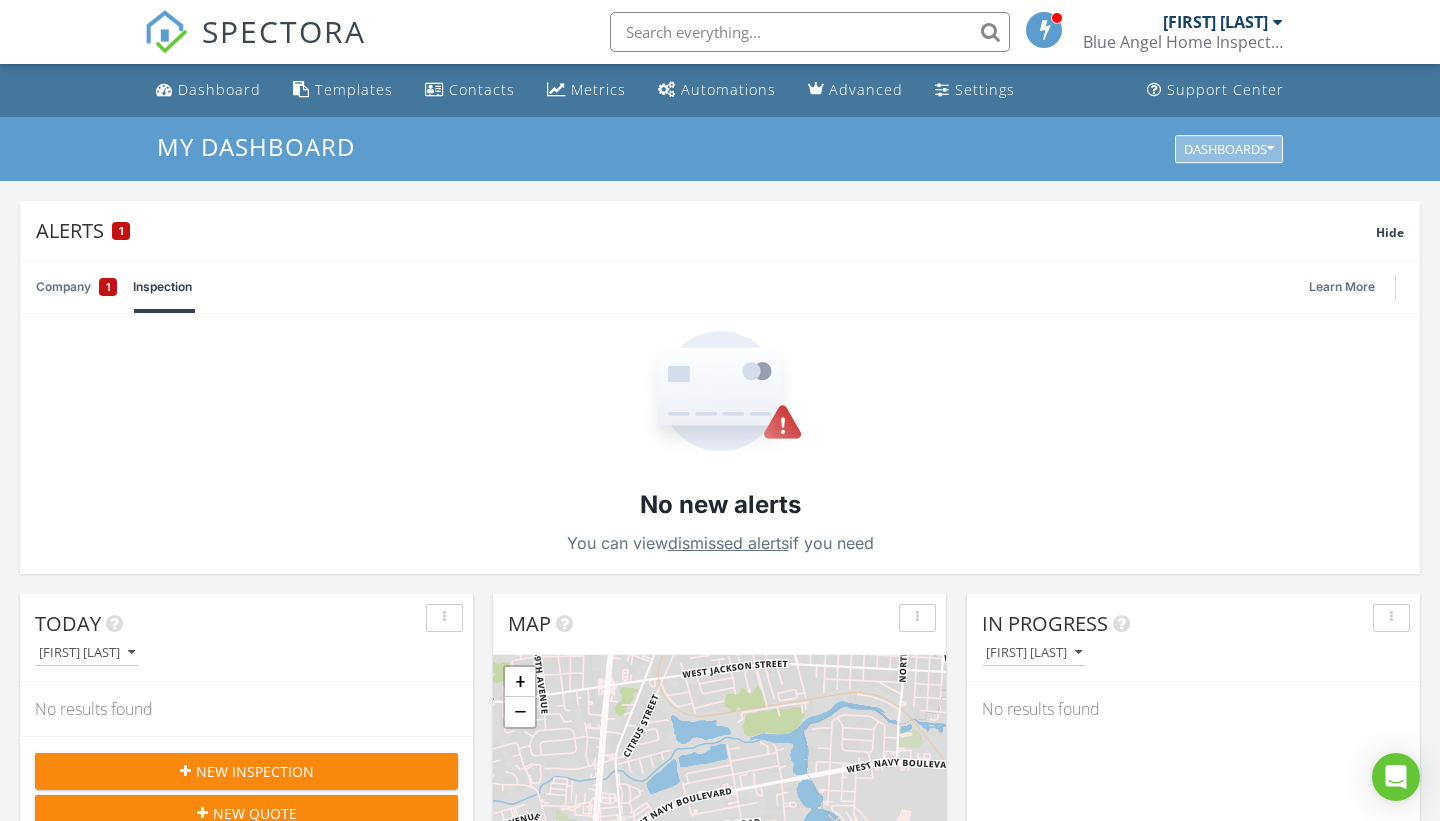 click on "Dashboards" at bounding box center (1229, 149) 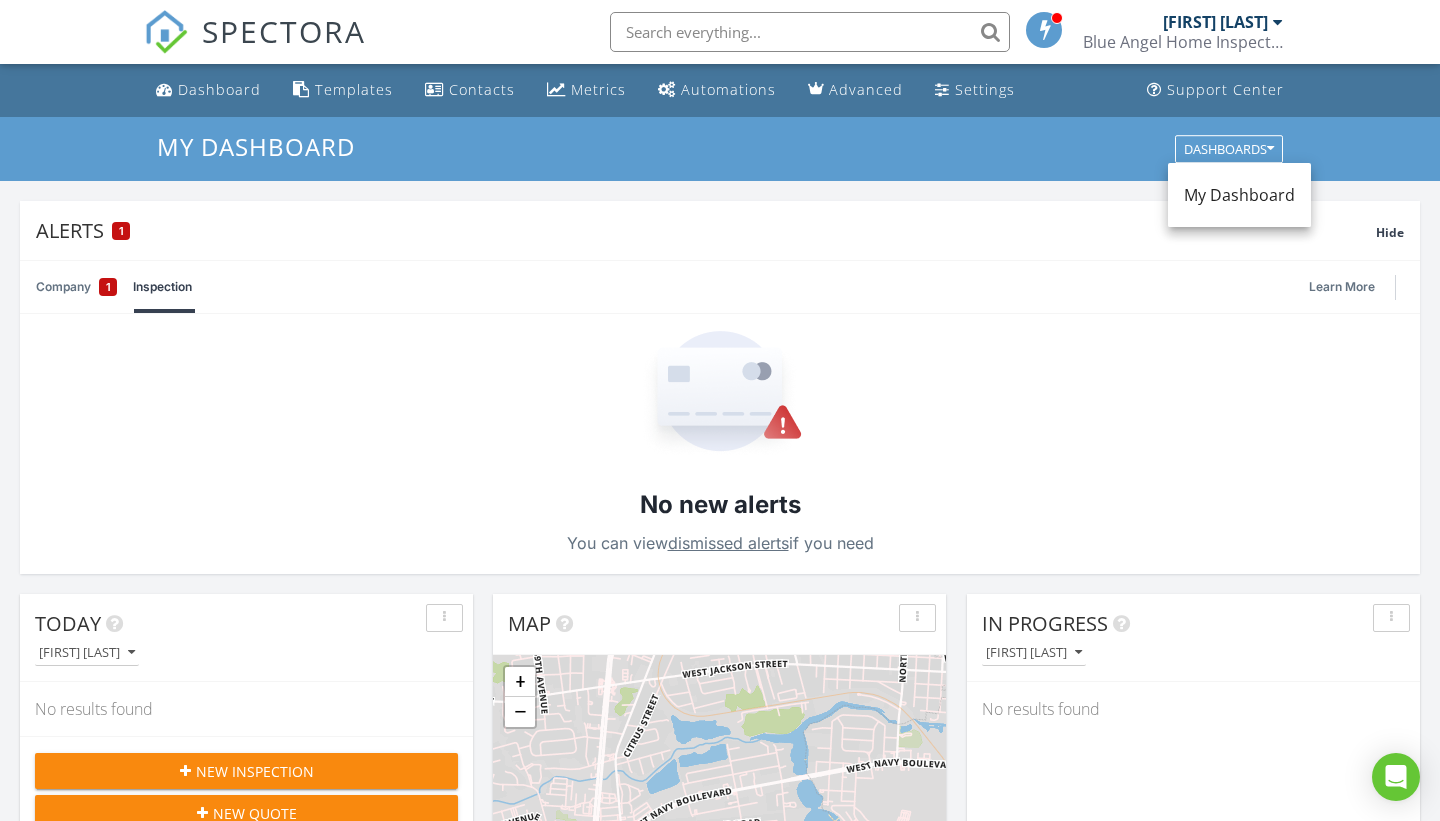click on "Alerts
1   Hide
Company
1
Inspection
Learn More          Payments and Payouts Paused
We were not able to verify your identity. You will not be able to accept payments through Spectora.
Dismiss     36d     No new alerts
You can view
dismissed alerts
if you need
Today
Travis Thompson
No results found       New Inspection     New Quote         Map               + − Leaflet  |  © MapTiler   © OpenStreetMap contributors     In Progress
Travis Thompson
No results found       Calendar                 Jul 6 – Aug 2, 2025 today list day week cal wk 4 wk month Sun Mon Tue Wed Thu Fri Sat 6 7 8 9 10 11
1p
4639 Wabash Ave, Pensacola 32506
Confirm
12 13 14 15 16 17 18 19 20 21 22 23 24 25 26 27 28 29 30 31 1 2         Unconfirmed" at bounding box center (720, 1287) 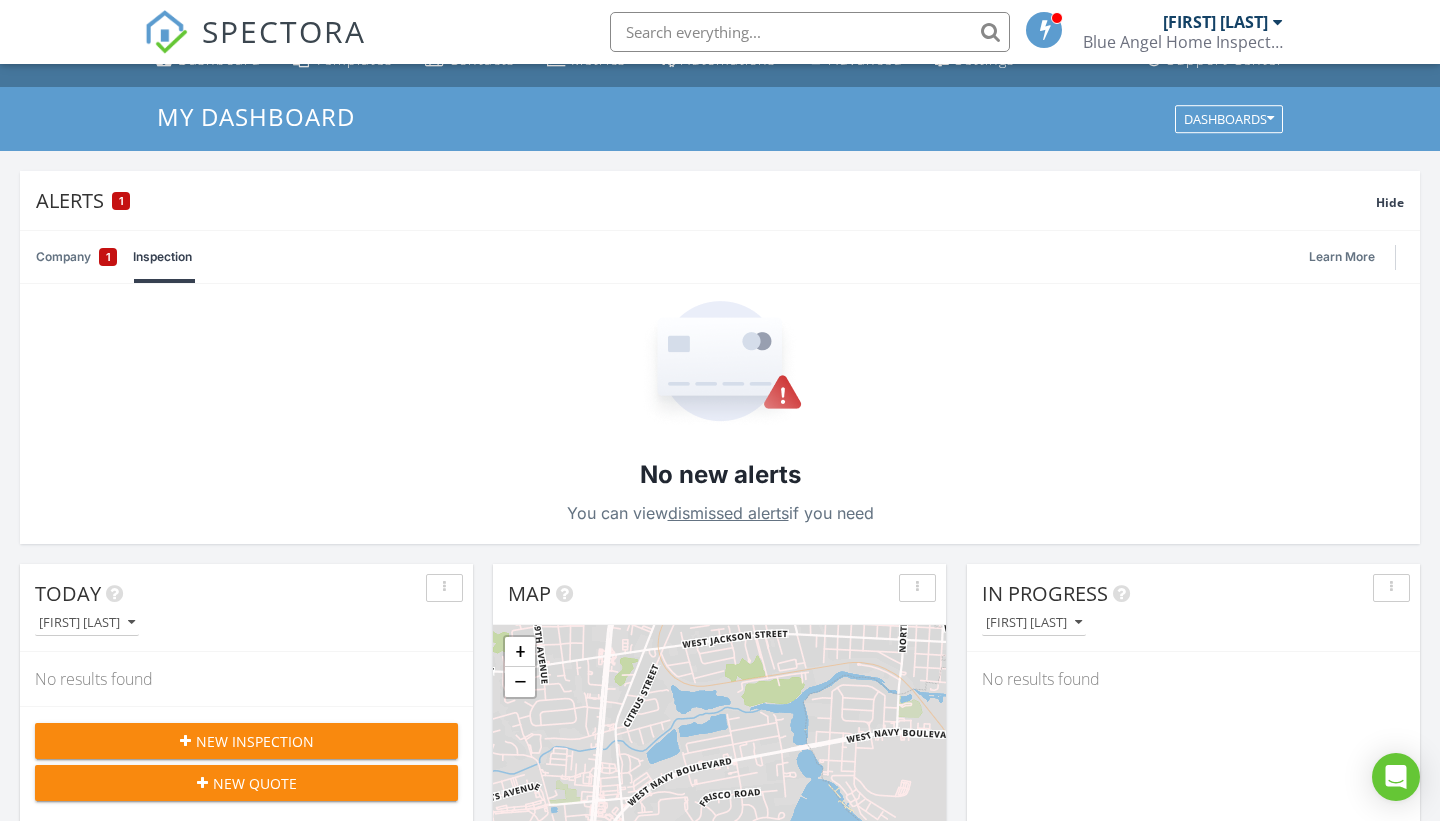 scroll, scrollTop: 0, scrollLeft: 0, axis: both 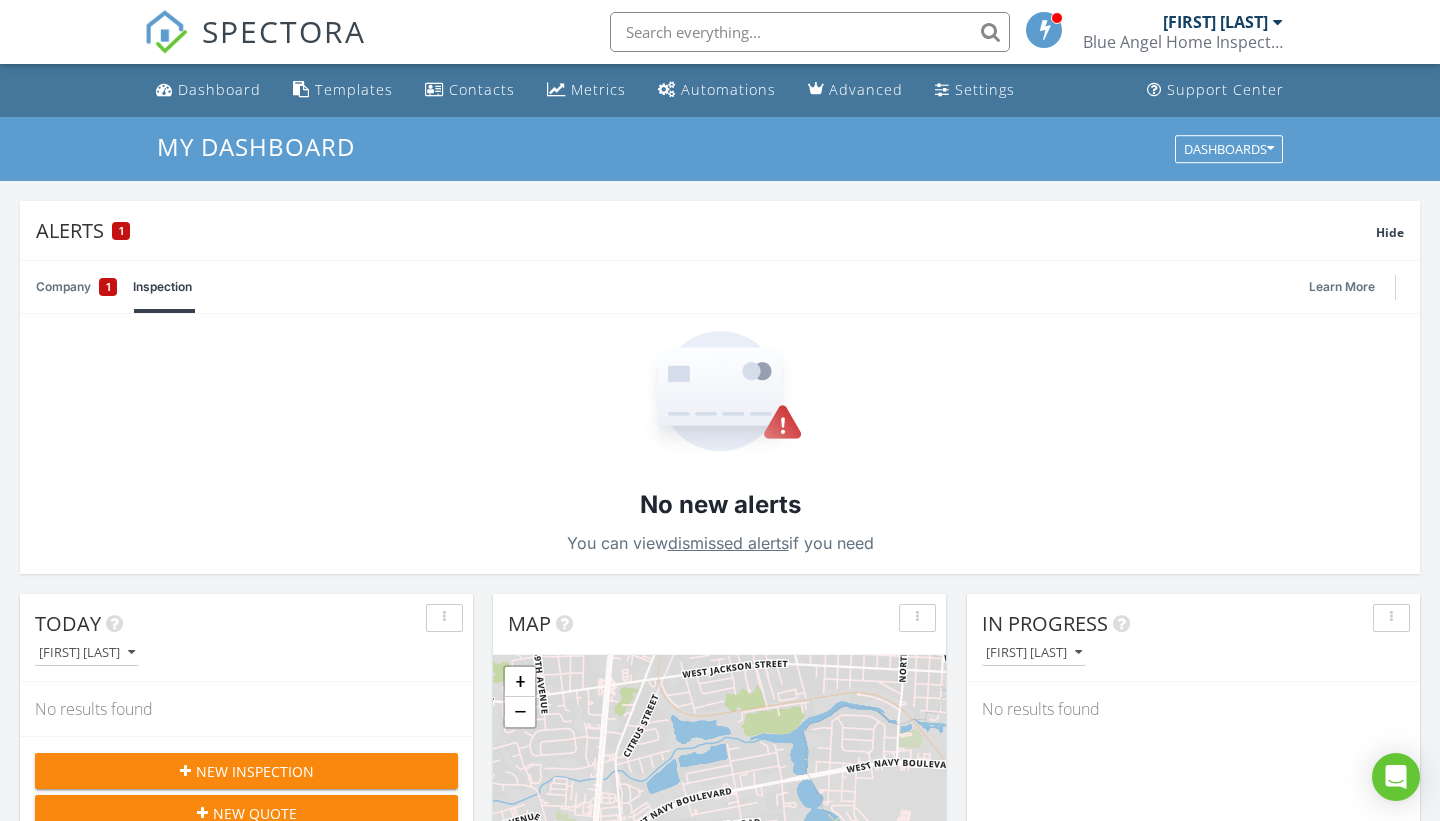 click on "Company
1" at bounding box center (76, 287) 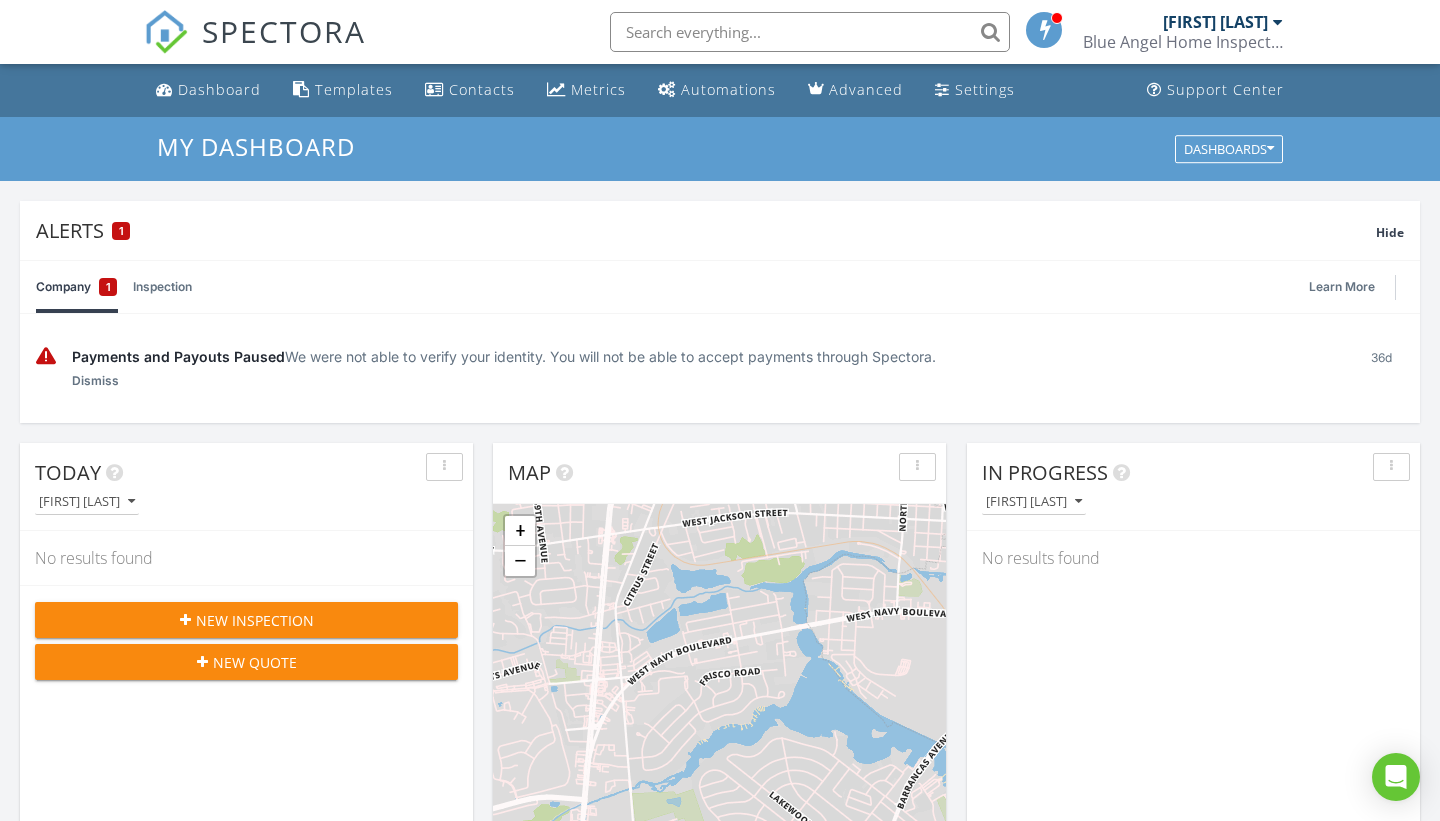 click at bounding box center (114, 473) 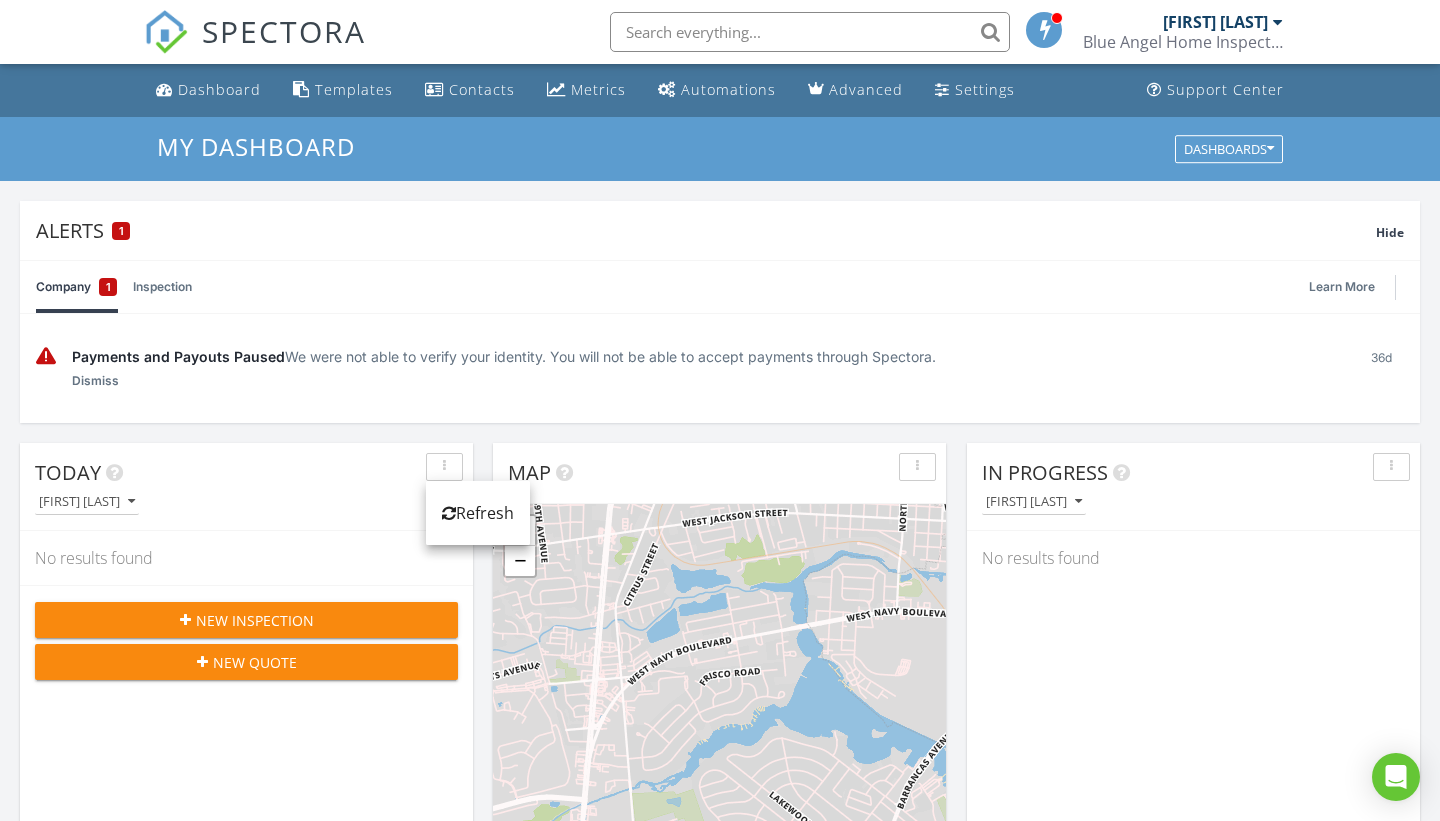 click on "Today
Travis Thompson
No results found       New Inspection     New Quote         Map               + − Leaflet  |  © MapTiler   © OpenStreetMap contributors     In Progress
Travis Thompson
No results found       Calendar                 Jul 6 – Aug 2, 2025 today list day week cal wk 4 wk month Sun Mon Tue Wed Thu Fri Sat 6 7 8 9 10 11
1p
4639 Wabash Ave, Pensacola 32506
Confirm
12 13 14 15 16 17 18 19 20 21 22 23 24 25 26 27 28 29 30 31 1 2         Unconfirmed                   07/11/25 1:00 pm   4639 Wabash Ave, Pensacola, FL 32506
Submitted 07/09/25 4:13 pm
Draft Inspections
All schedulers
No results found" at bounding box center [720, 1333] 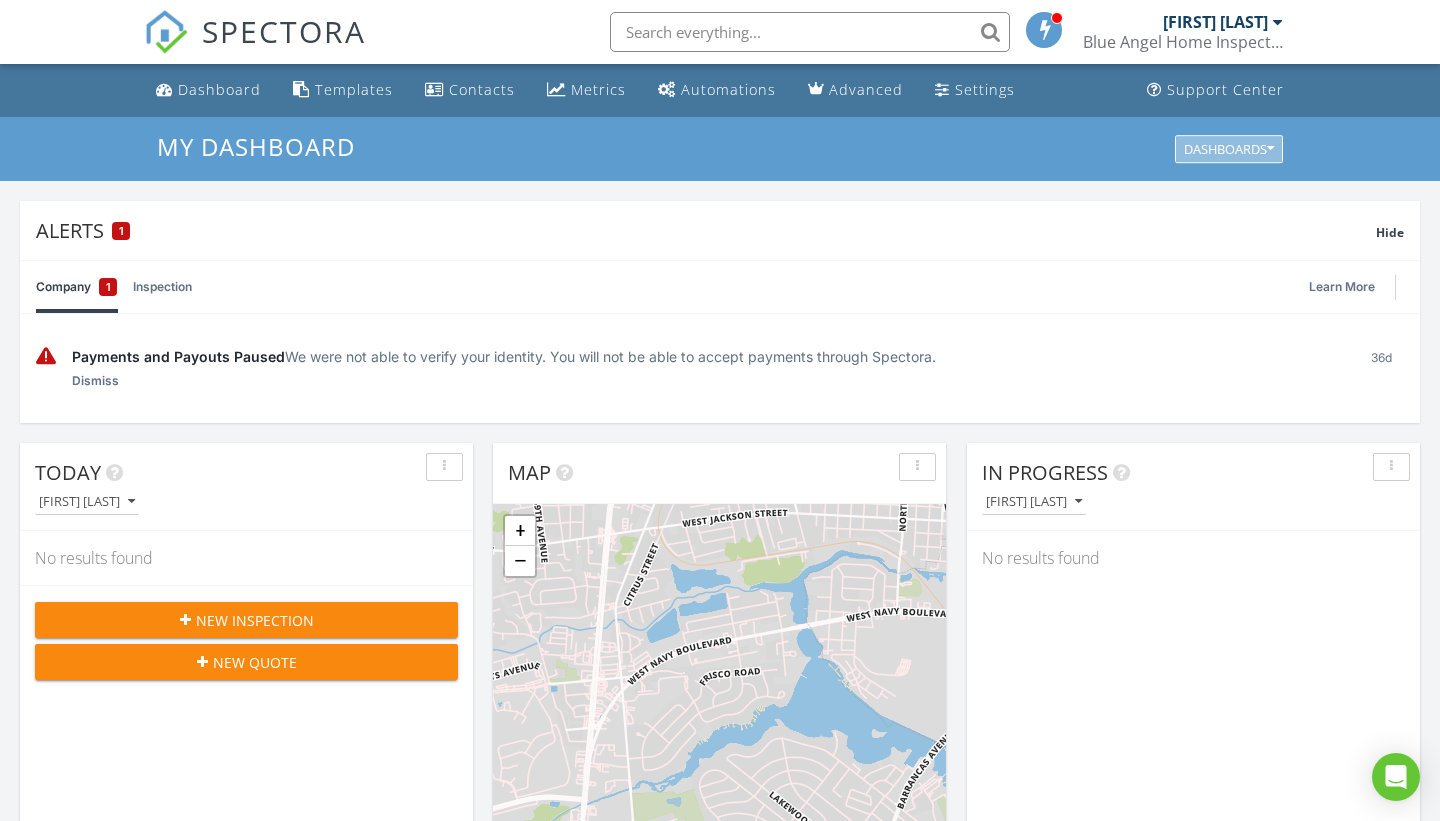 click on "Dashboards" at bounding box center (1229, 149) 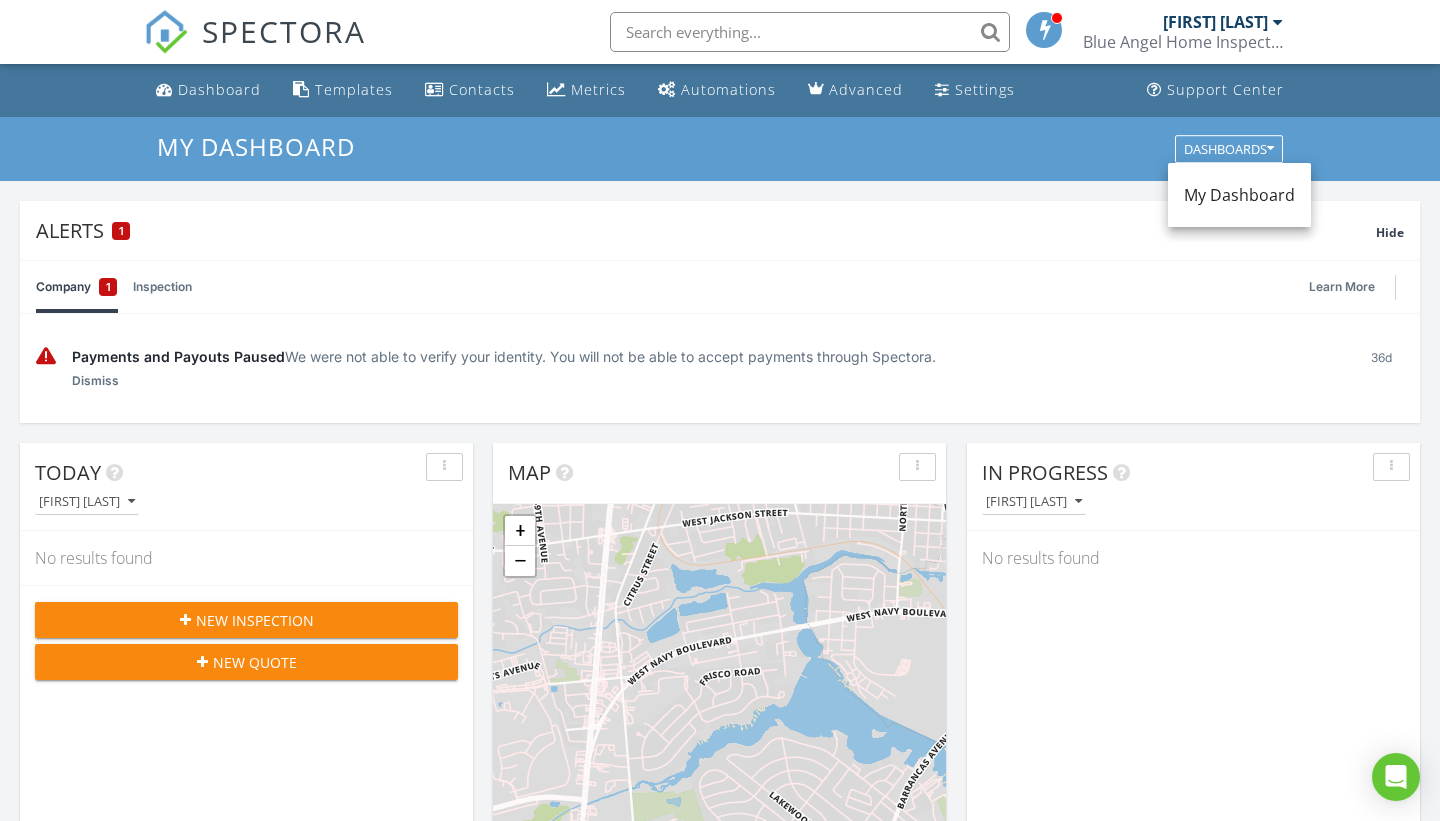 click on "My Dashboard
Dashboards" at bounding box center [720, 149] 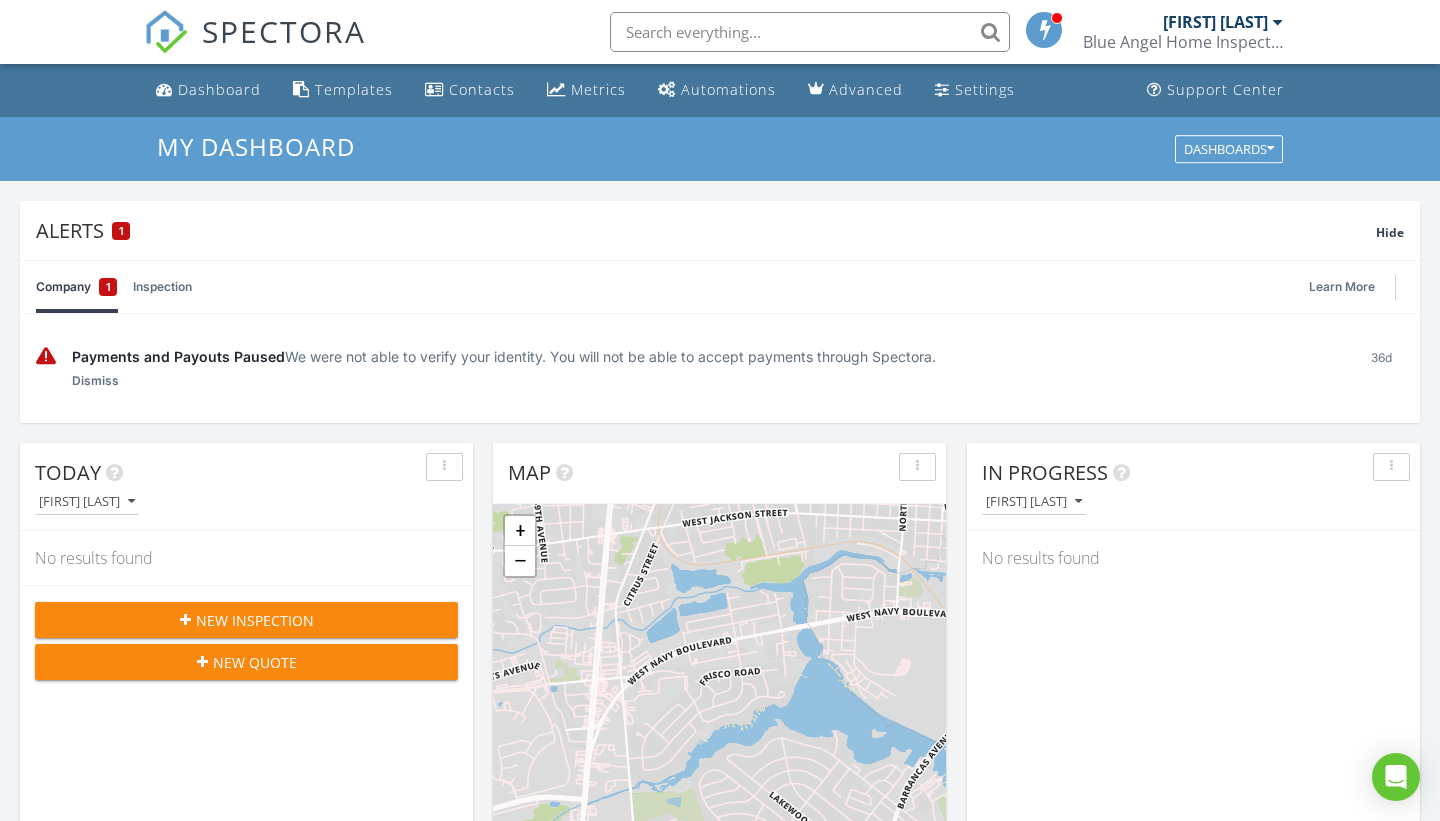 click at bounding box center (810, 32) 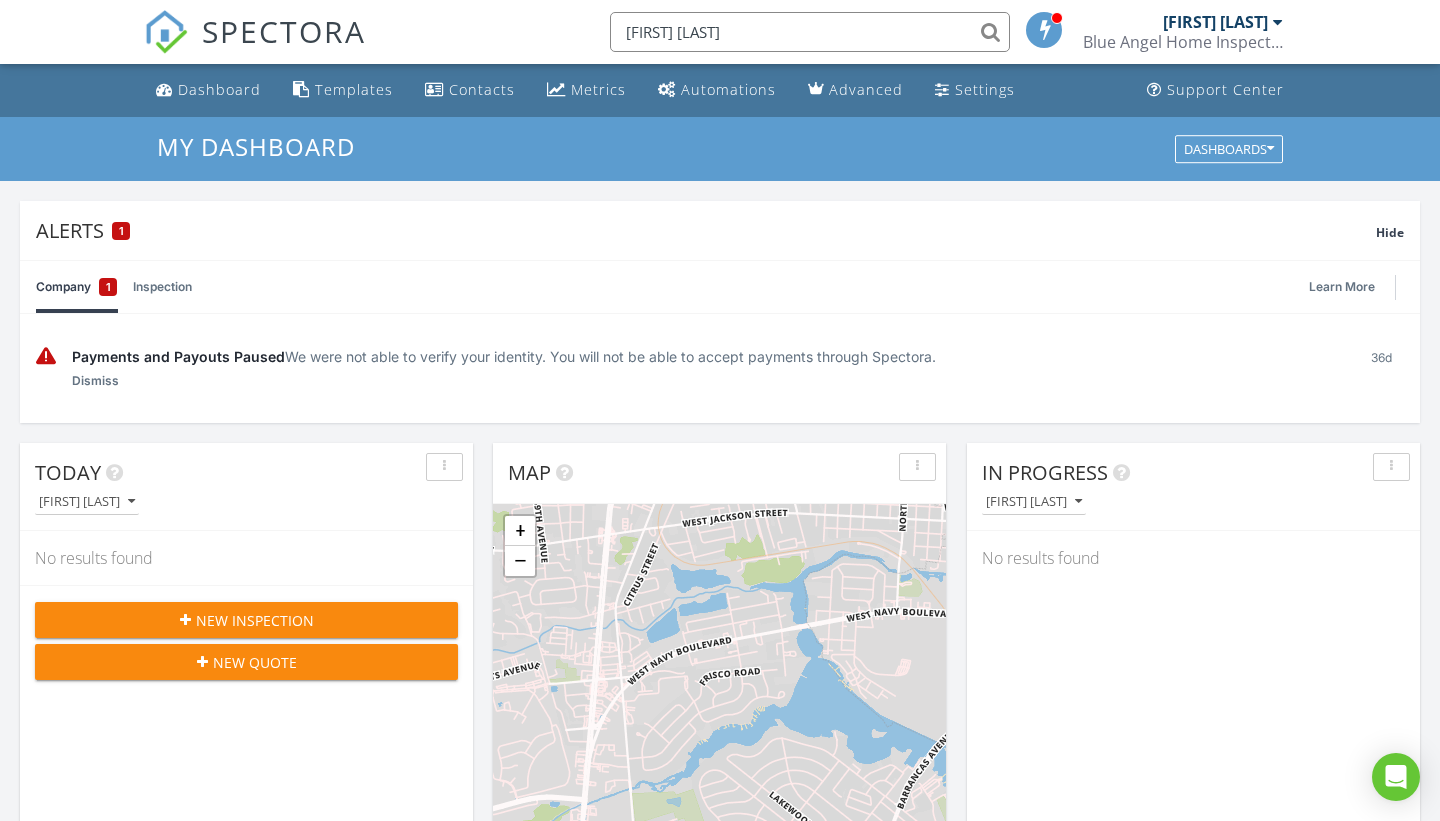 type on "julie walker" 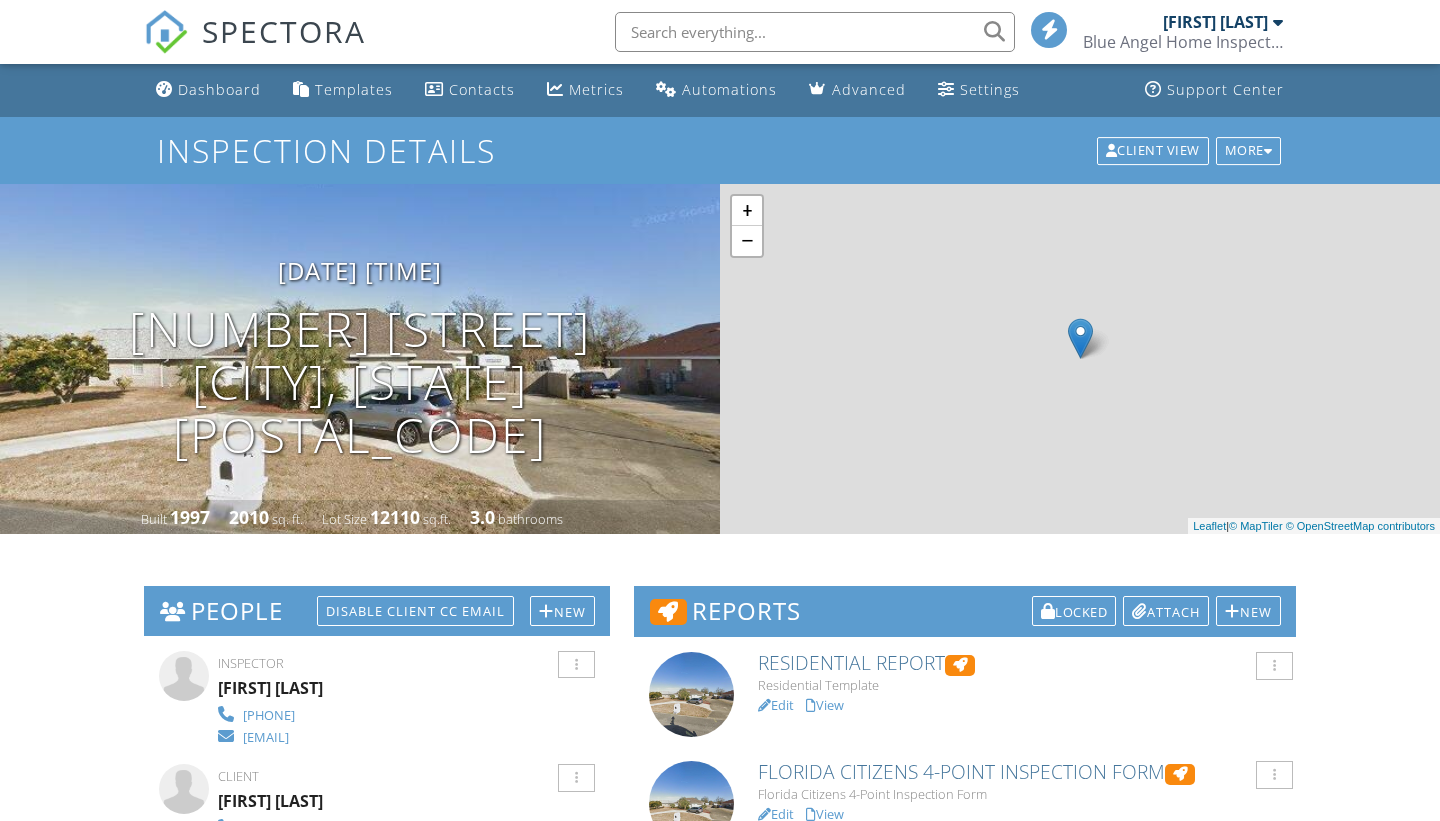 click on "Edit" at bounding box center [776, 944] 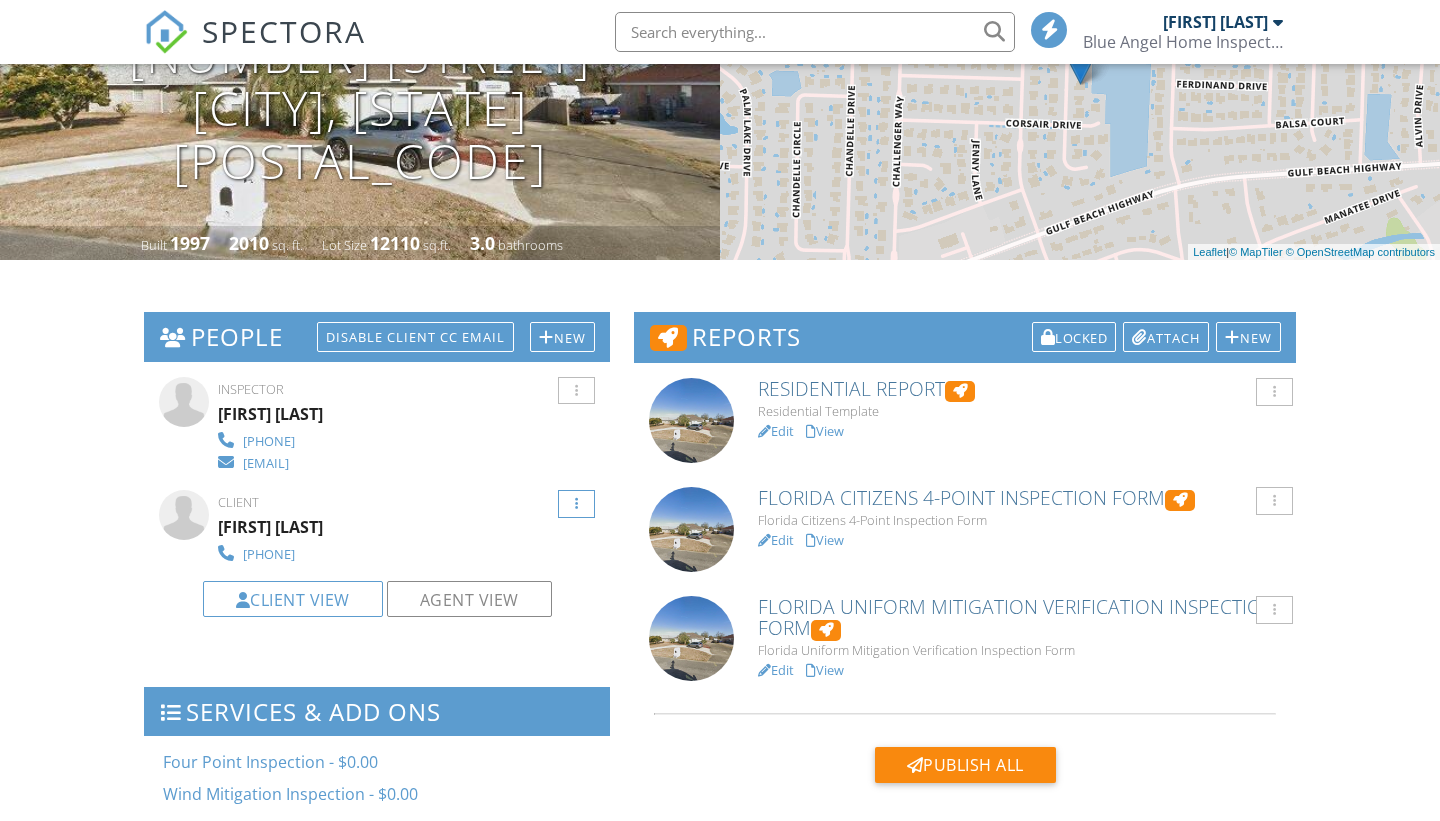 scroll, scrollTop: 274, scrollLeft: 0, axis: vertical 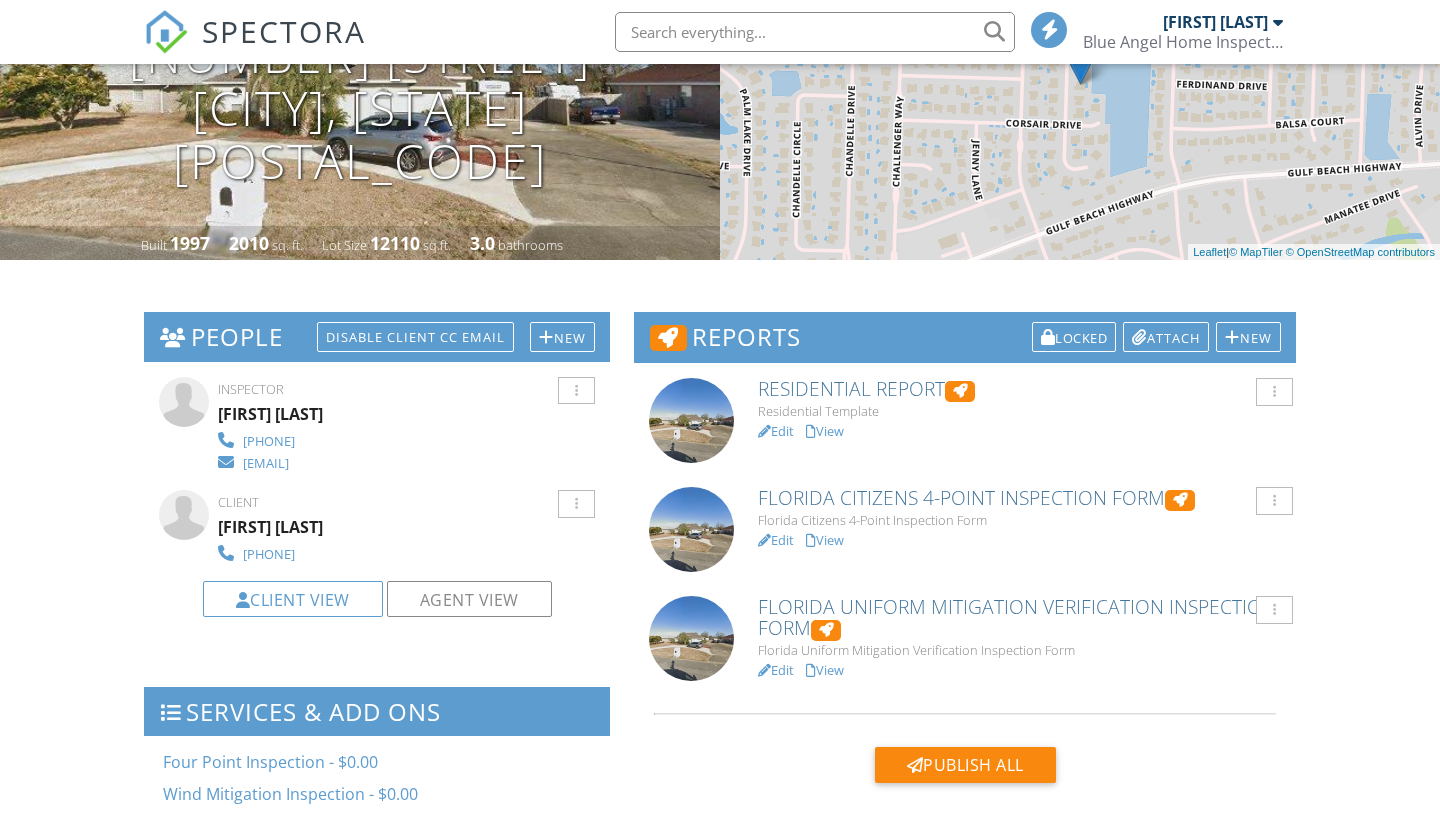 click on "Florida Uniform Mitigation Verification Inspection Form" at bounding box center (1019, 618) 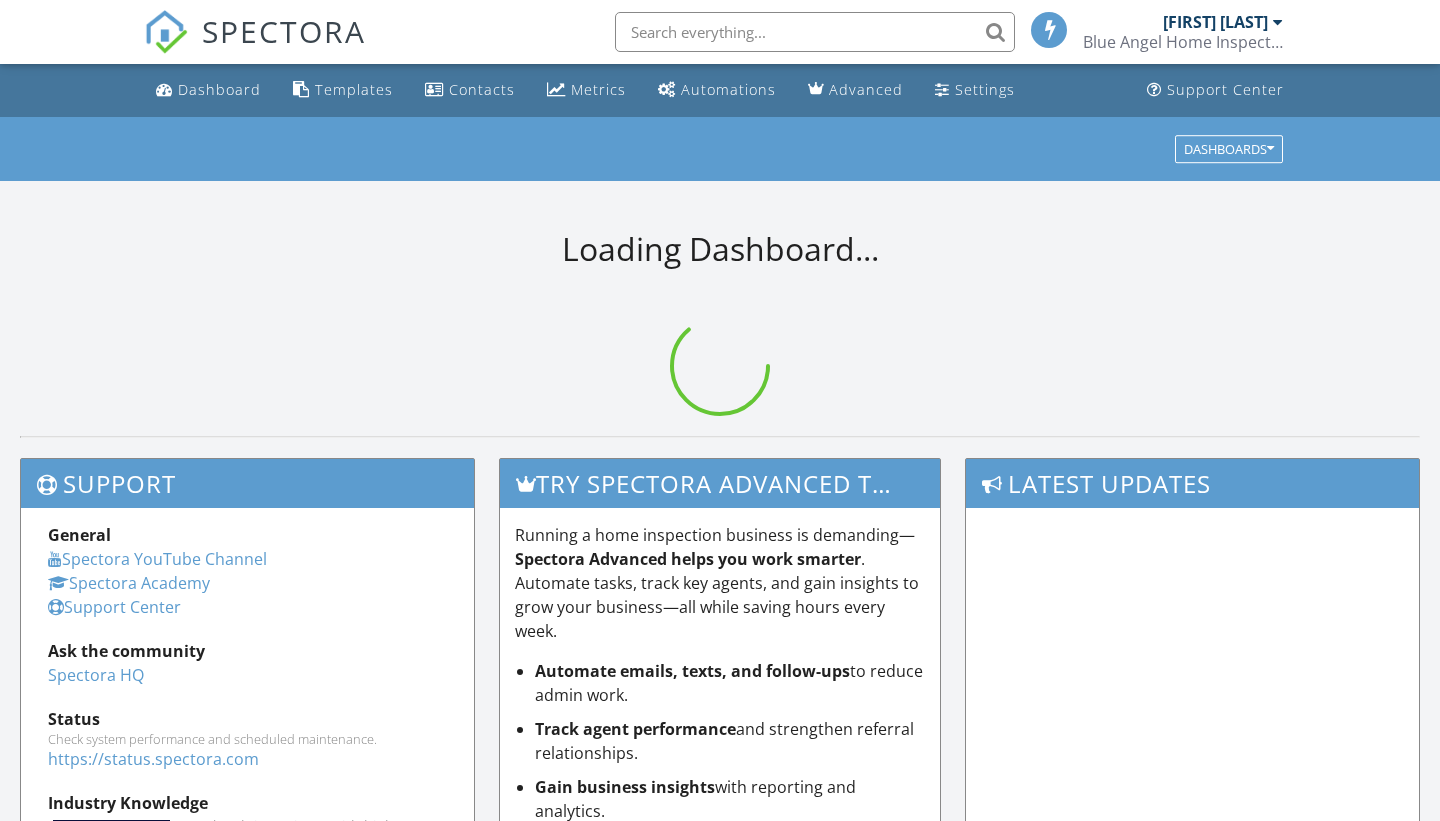 scroll, scrollTop: 0, scrollLeft: 0, axis: both 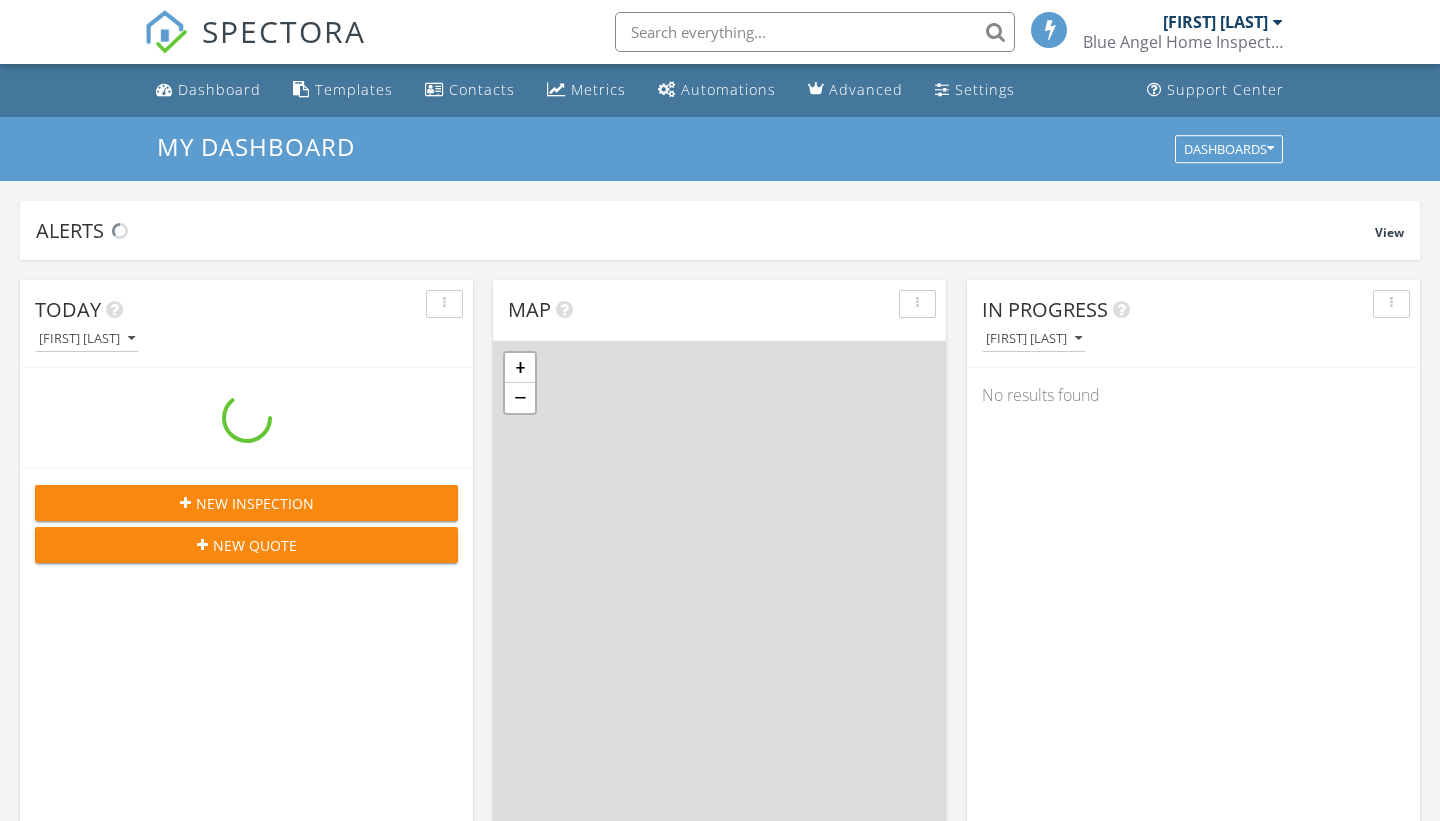 click at bounding box center (815, 32) 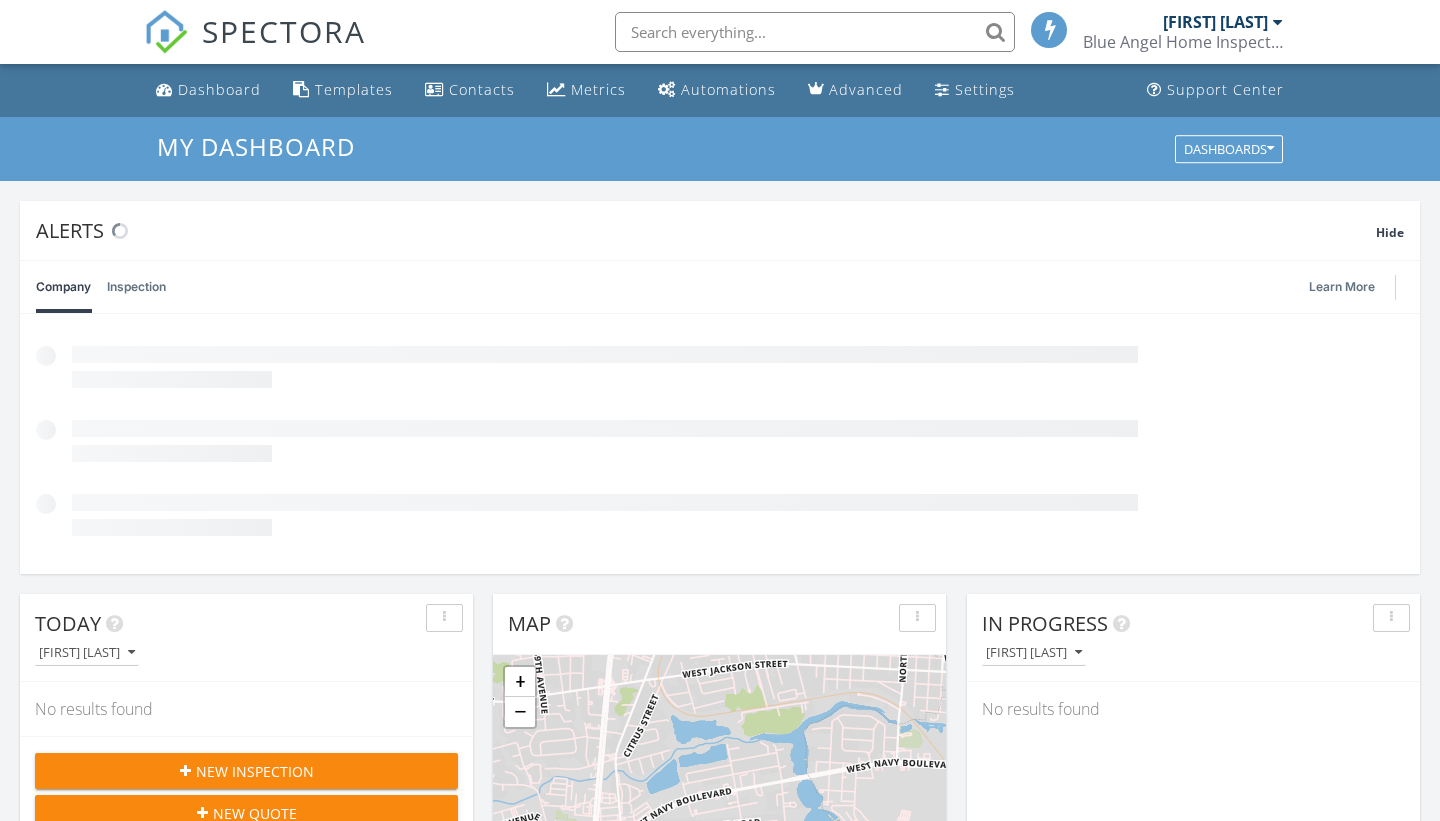 scroll, scrollTop: 10, scrollLeft: 10, axis: both 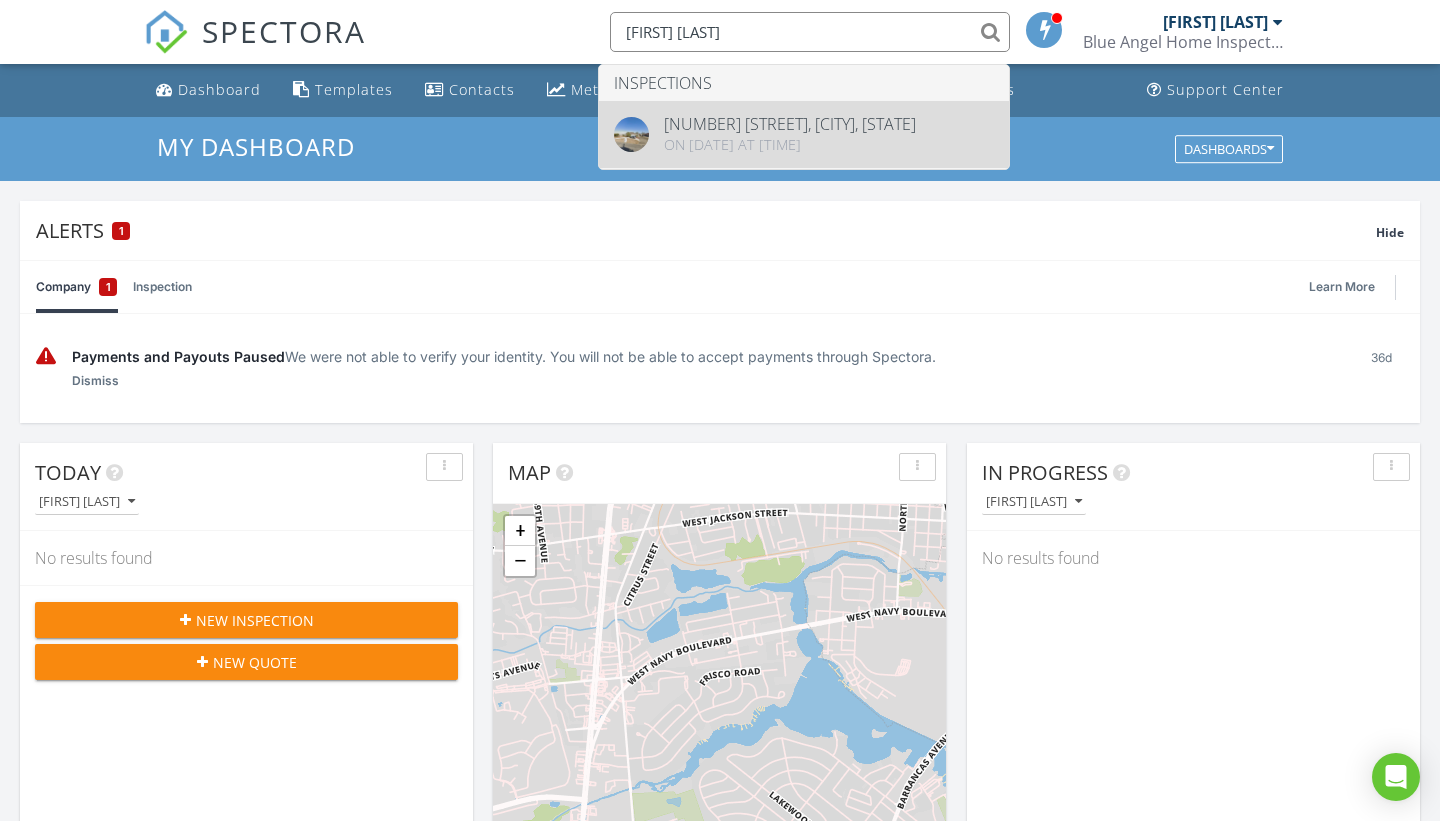 type on "[FIRST] [LAST]" 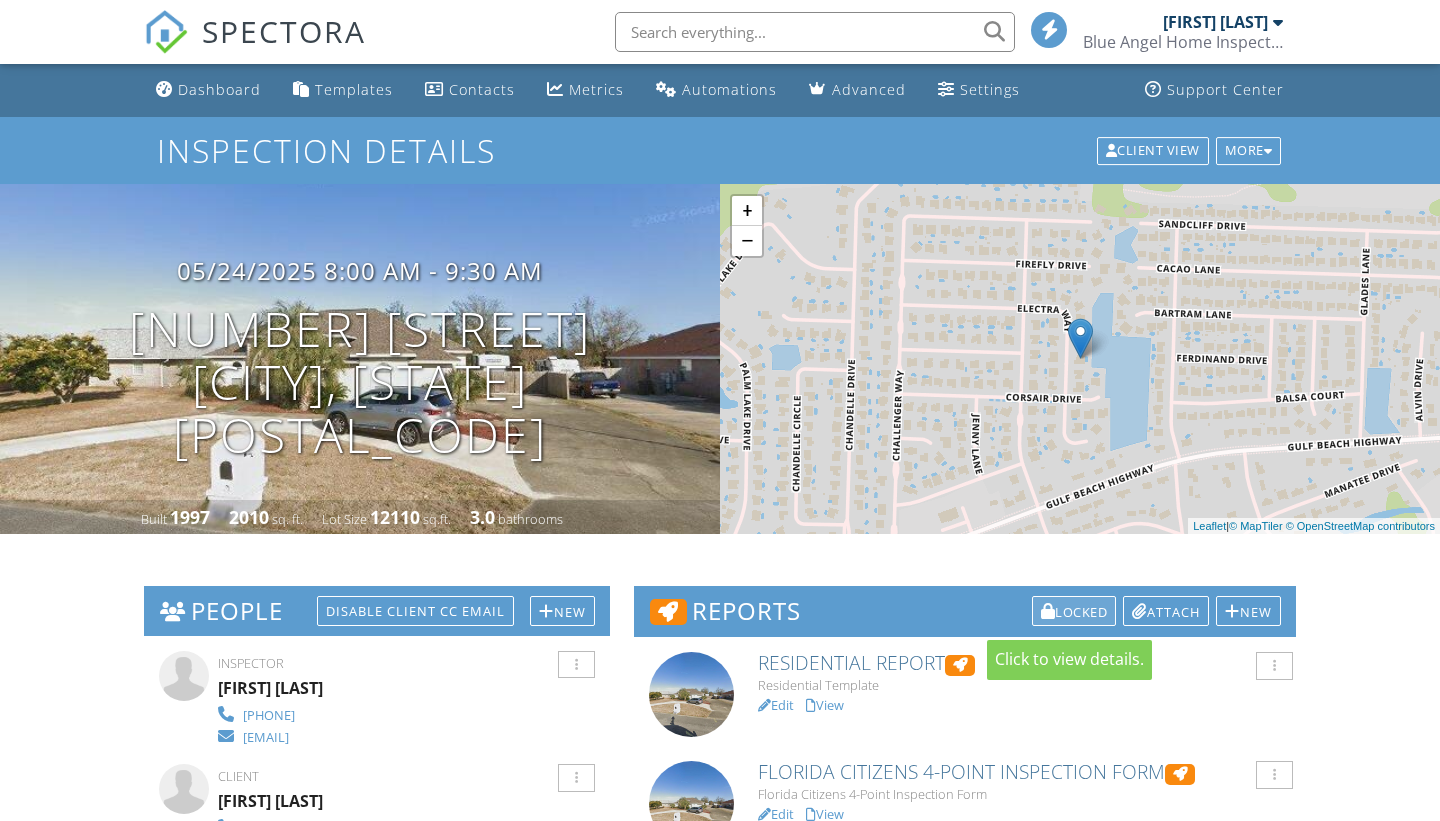 scroll, scrollTop: 348, scrollLeft: 0, axis: vertical 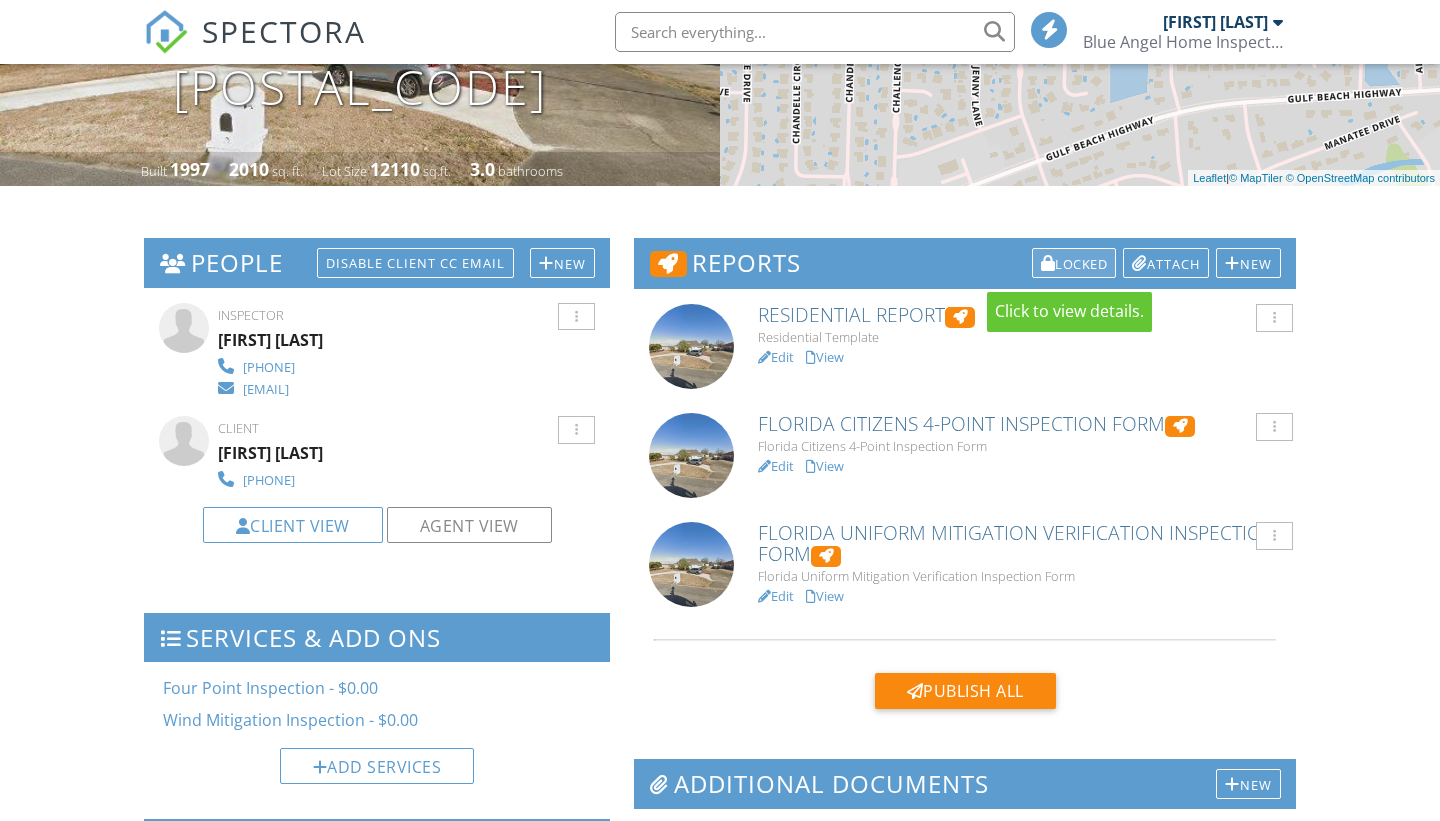 click on "Locked" at bounding box center [1074, 263] 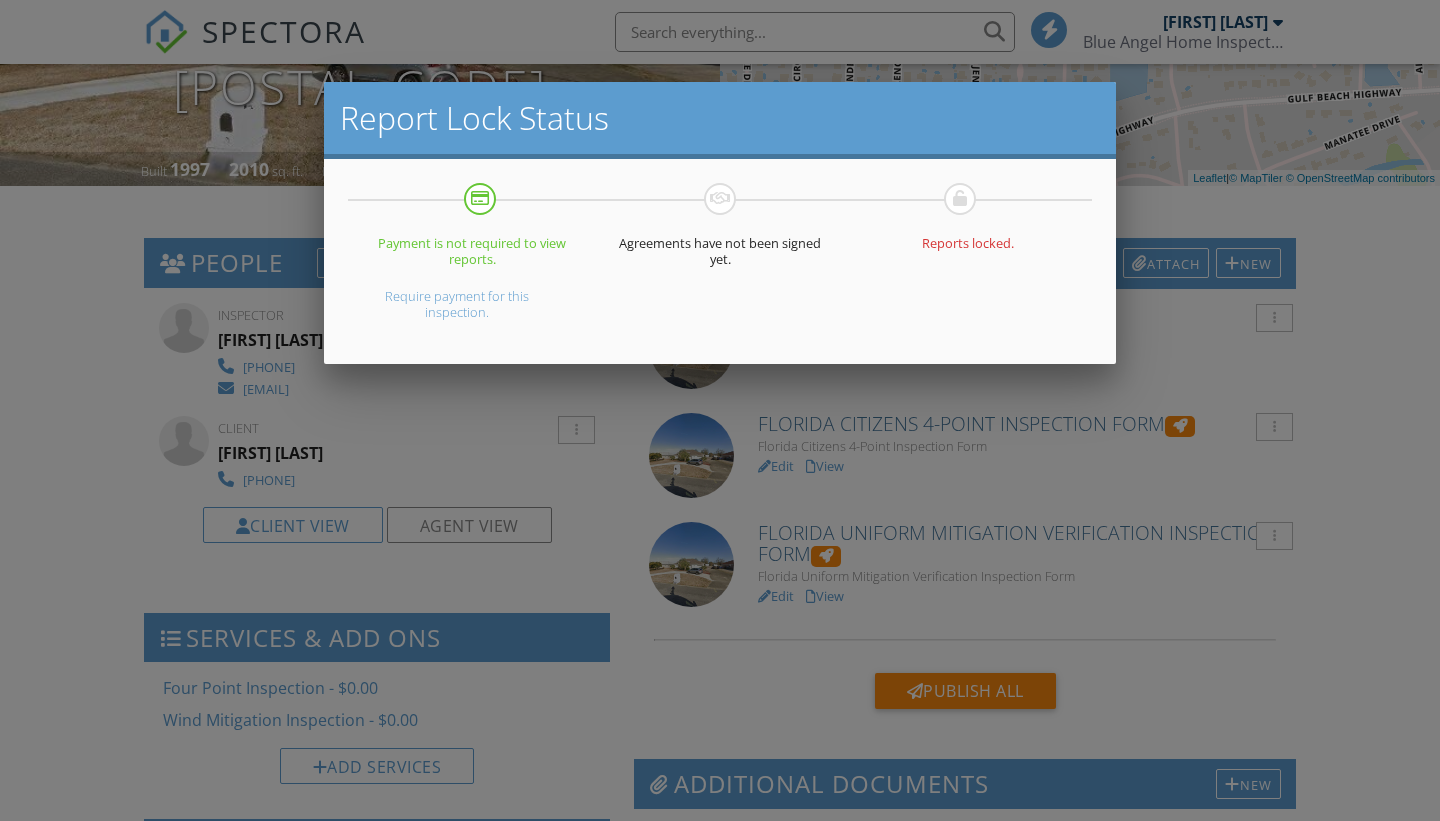 scroll, scrollTop: 348, scrollLeft: 0, axis: vertical 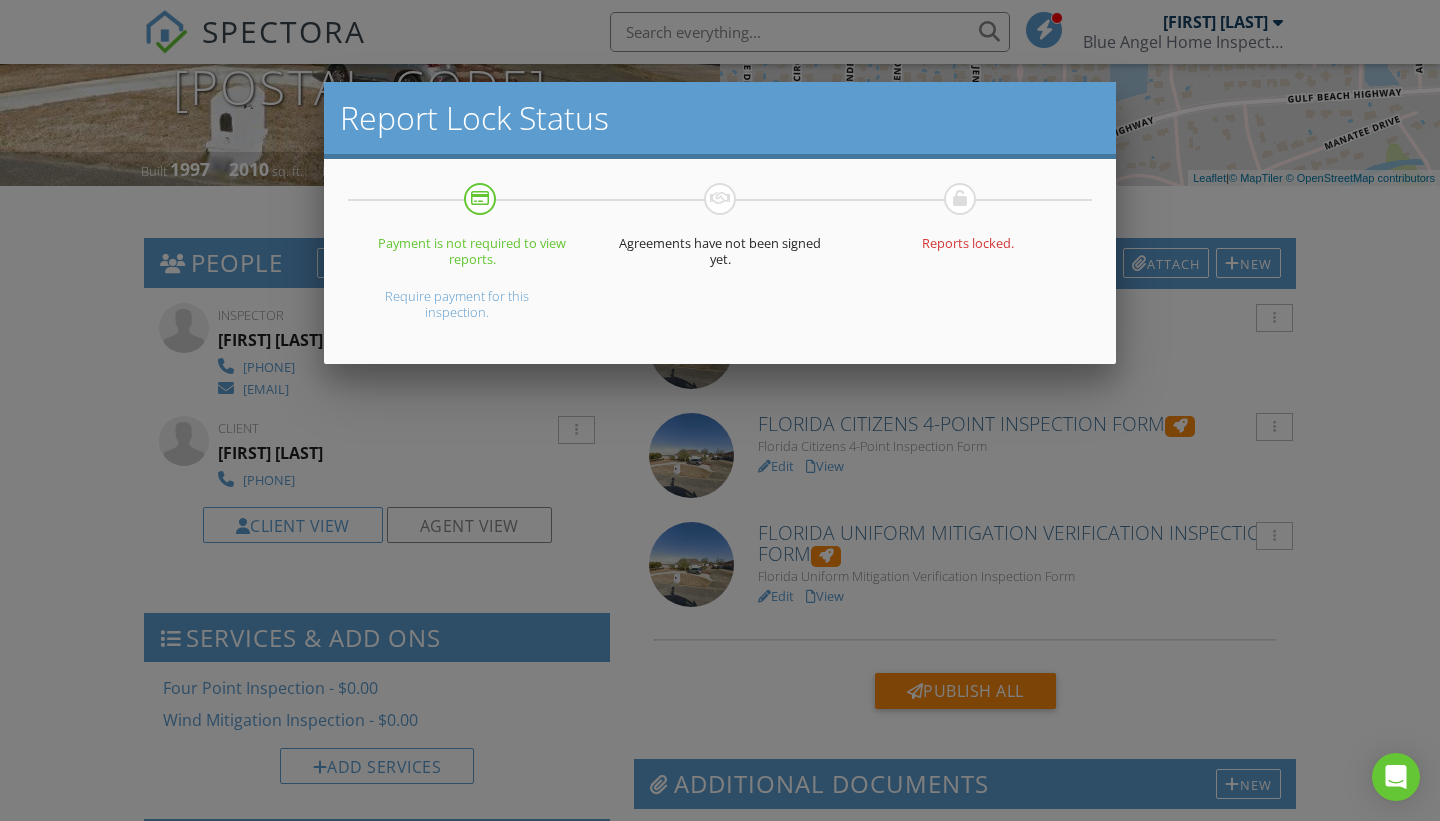 click at bounding box center [720, 413] 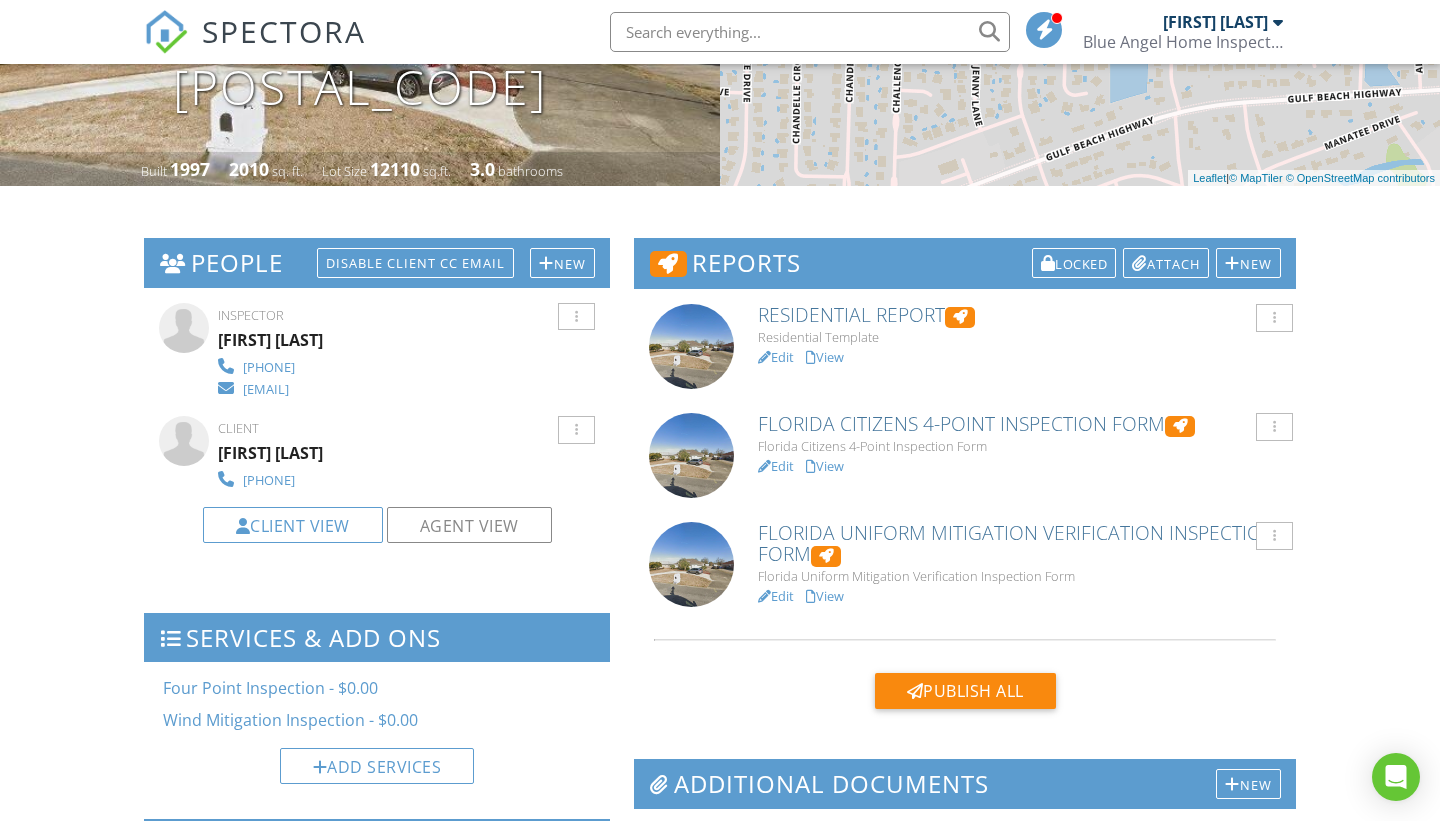 click on "Florida Uniform Mitigation Verification Inspection Form" at bounding box center (1019, 544) 